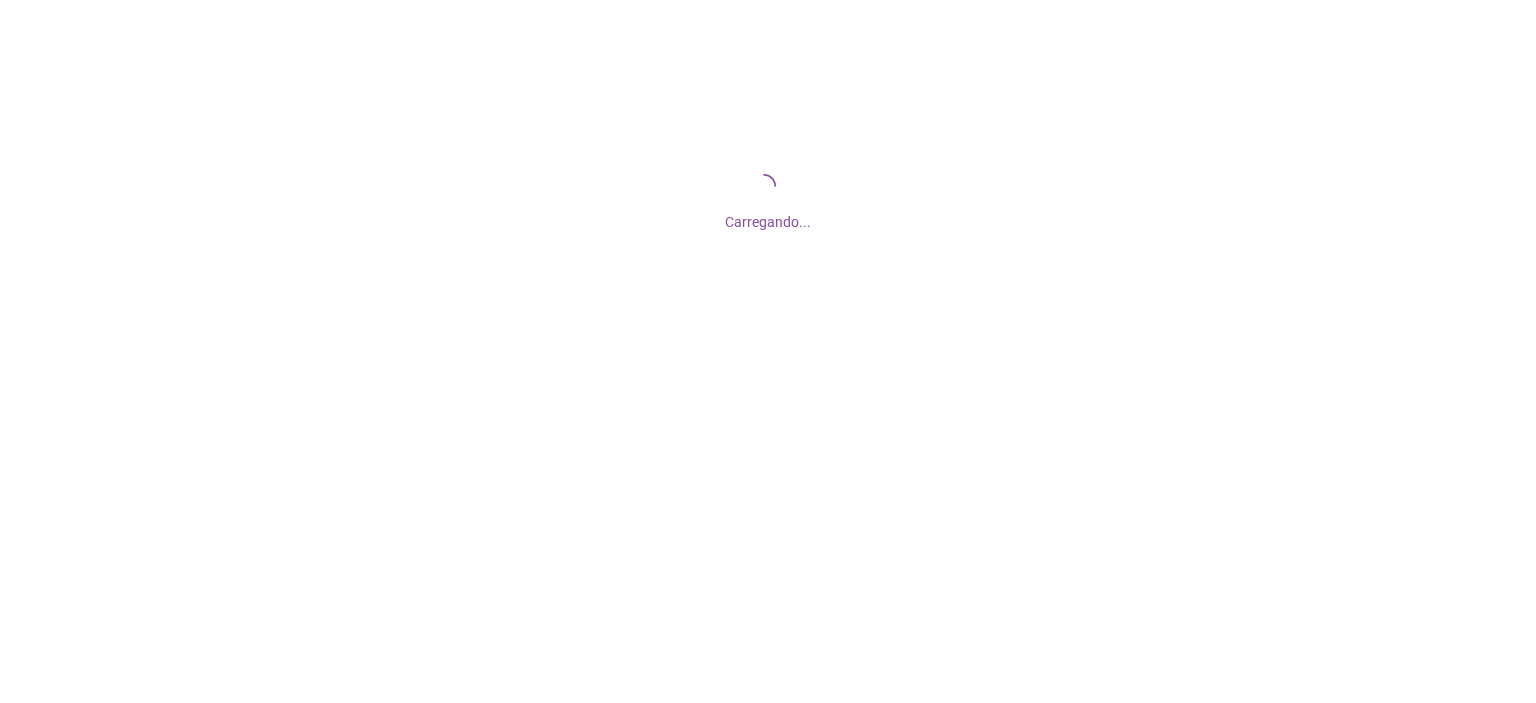 scroll, scrollTop: 0, scrollLeft: 0, axis: both 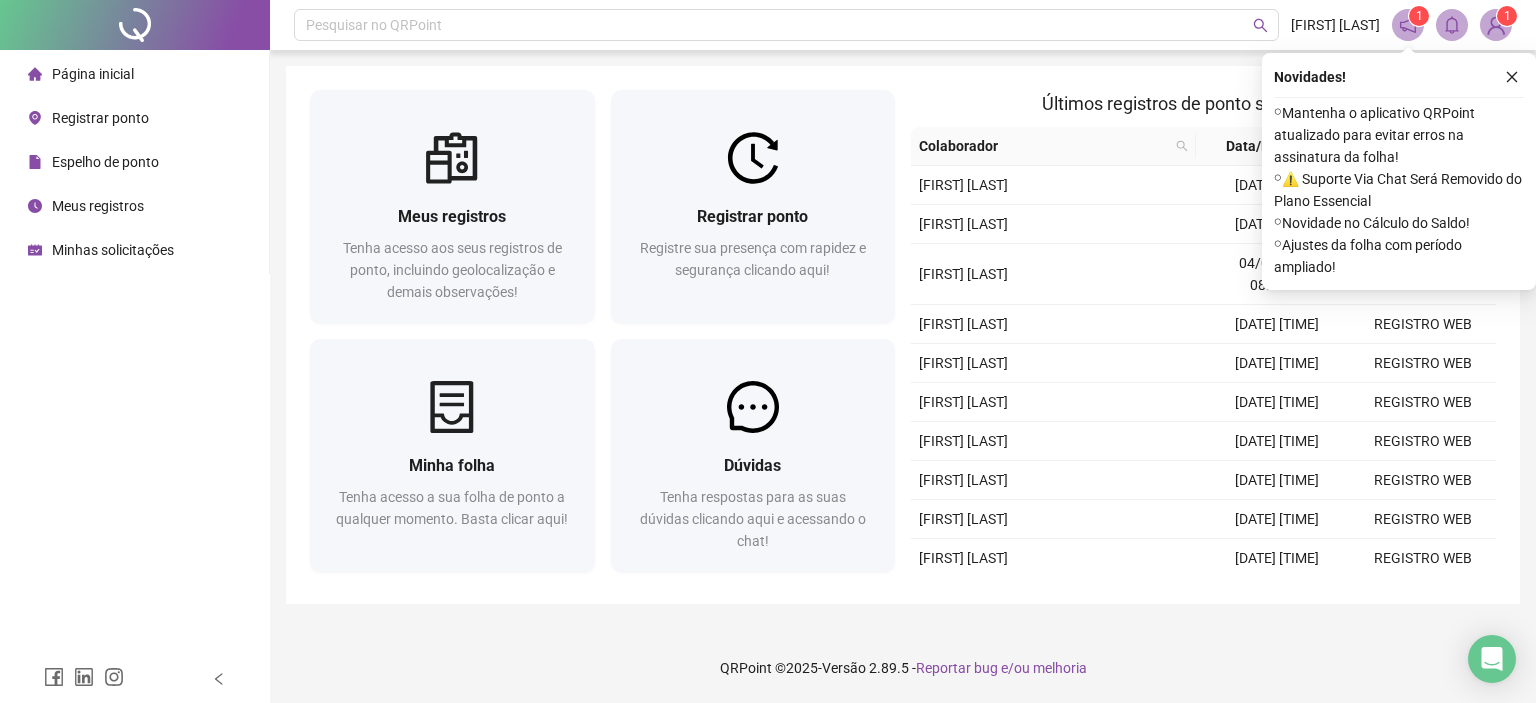 click on "Meus registros Tenha acesso aos seus registros de ponto, incluindo geolocalização e demais observações! Registrar ponto Registre sua presença com rapidez e segurança clicando aqui! Minha folha Tenha acesso a sua folha de ponto a qualquer momento. Basta clicar aqui! Dúvidas Tenha respostas para as suas dúvidas clicando aqui e acessando o chat! Últimos registros de ponto sincronizados Colaborador Data/Hora Origem       [FIRST] [LAST] [DATE] [TIME] REGISTRO WEB [FIRST] [LAST] [DATE] [TIME] REGISTRO WEB [FIRST] [LAST] [DATE] [TIME] REGISTRO WEB [FIRST] [LAST] [DATE] [TIME] REGISTRO WEB [FIRST] [LAST] [DATE] [TIME] REGISTRO WEB [FIRST] [LAST] [DATE] [TIME] REGISTRO WEB [FIRST] [LAST] [DATE] [TIME] REGISTRO WEB [FIRST] [LAST] [DATE] [TIME] REGISTRO WEB [FIRST] [LAST] [DATE] [TIME] REGISTRO WEB" at bounding box center [903, 335] 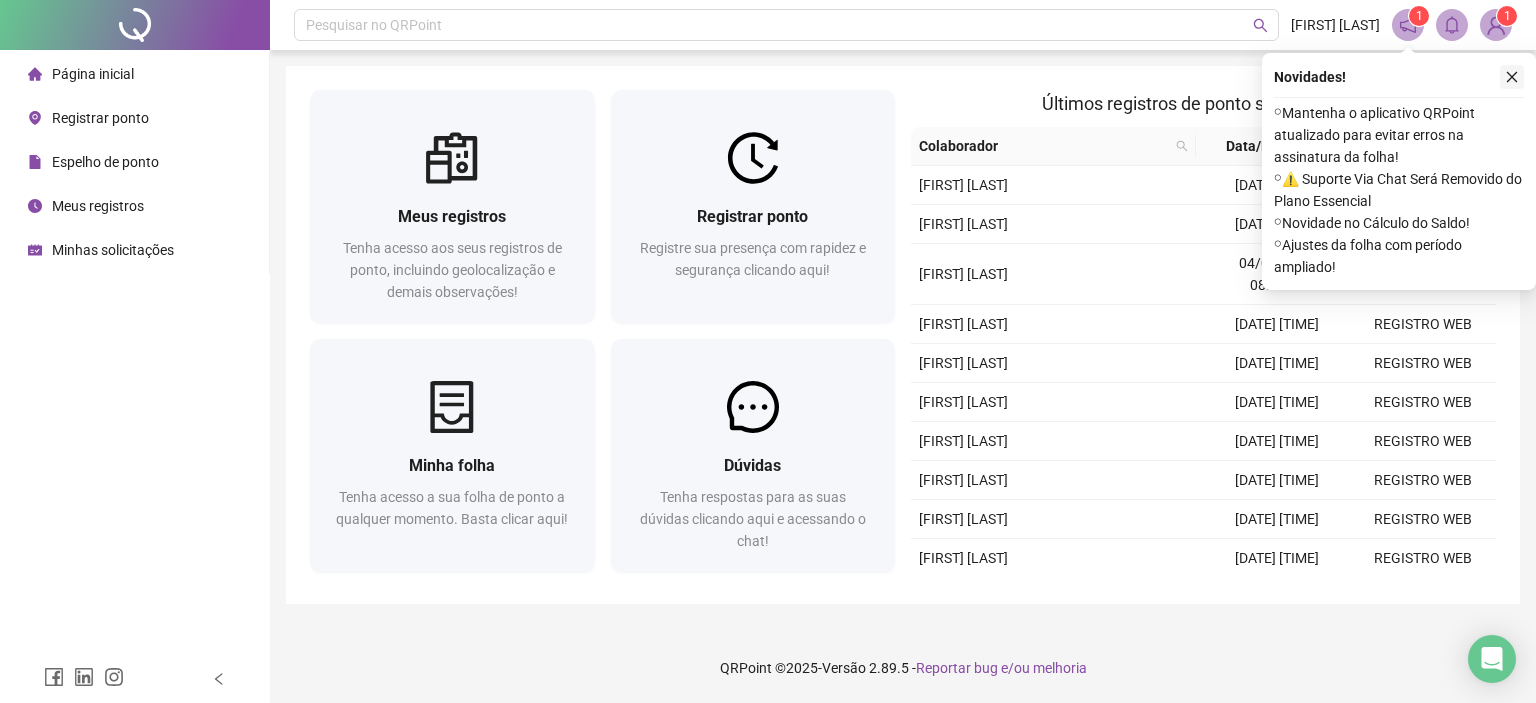 click 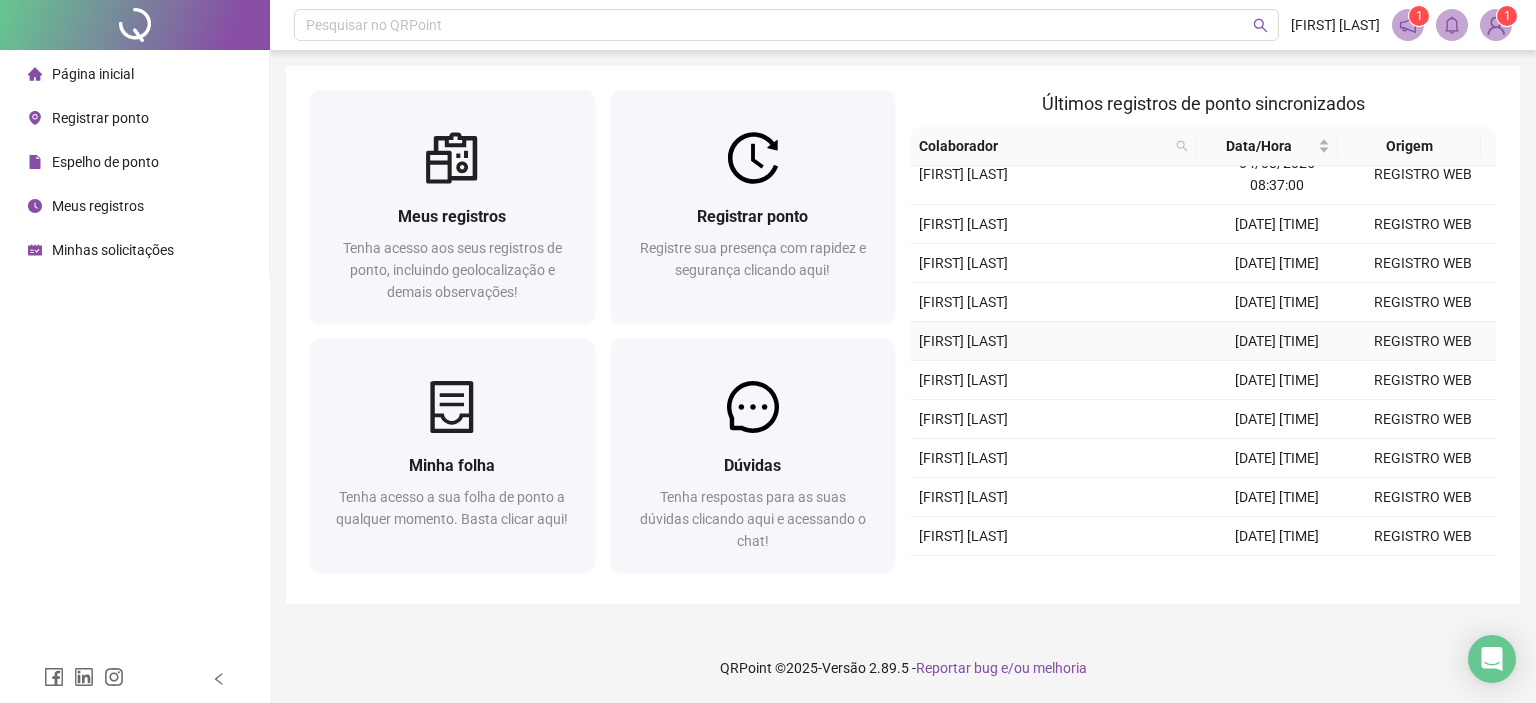 scroll, scrollTop: 0, scrollLeft: 0, axis: both 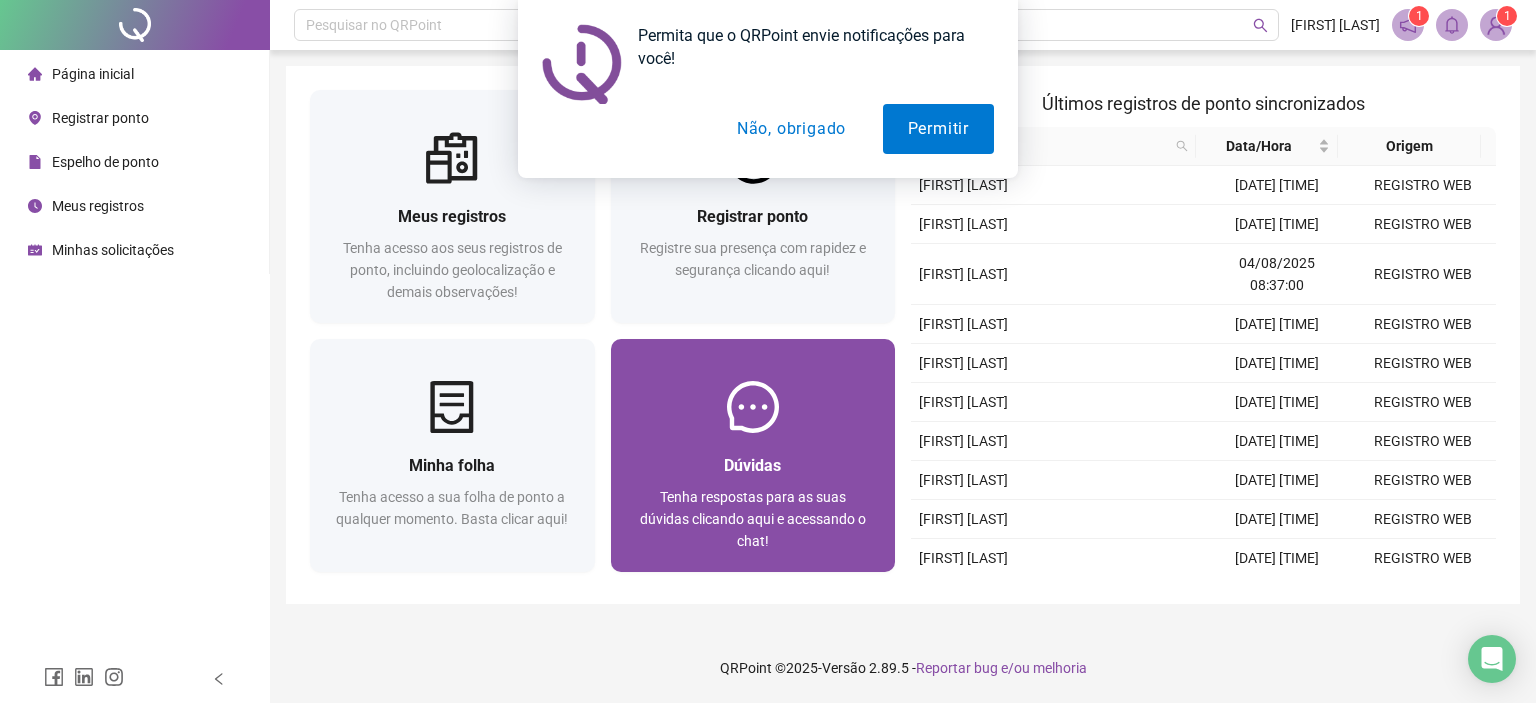 drag, startPoint x: 604, startPoint y: 593, endPoint x: 655, endPoint y: 547, distance: 68.68042 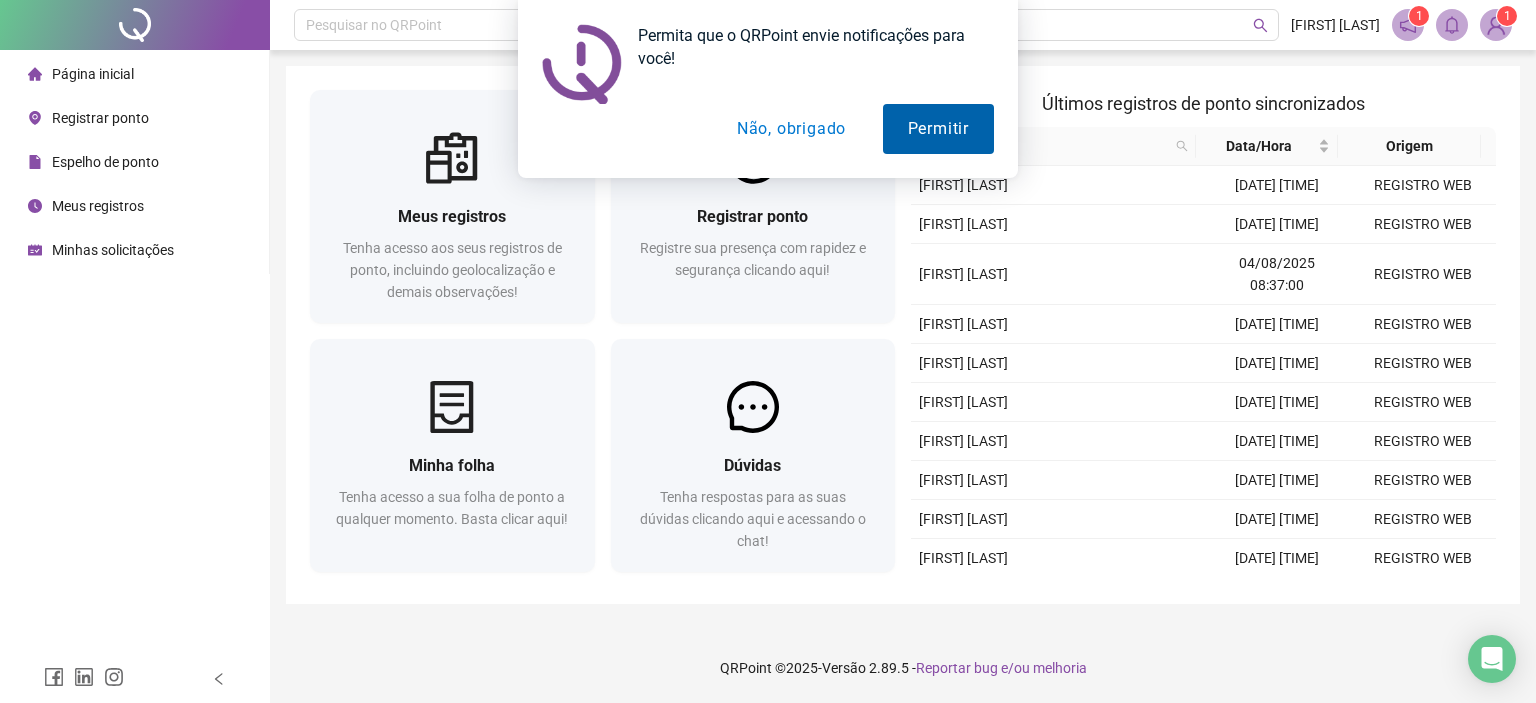 click on "Permitir" at bounding box center (938, 129) 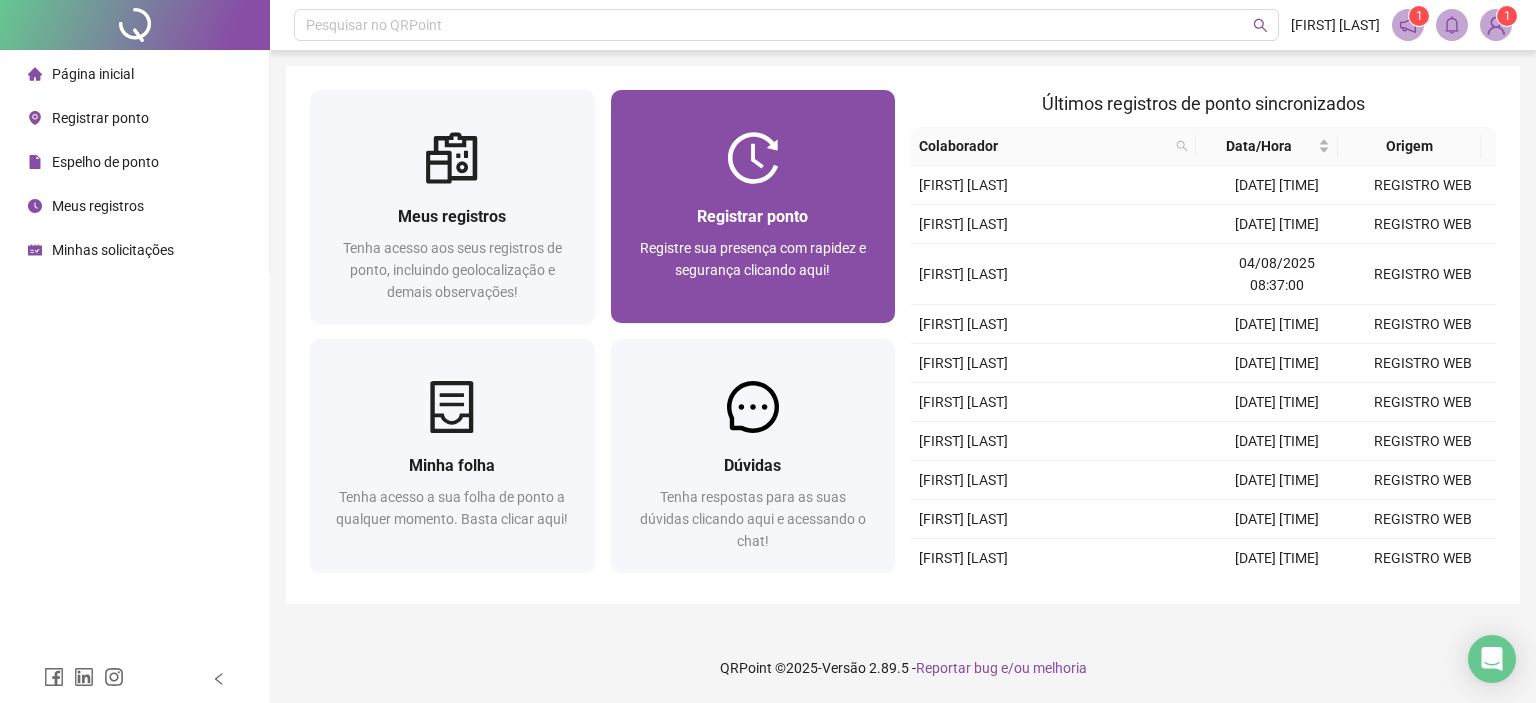 click on "Registrar ponto Registre sua presença com rapidez e segurança clicando aqui!" at bounding box center (753, 253) 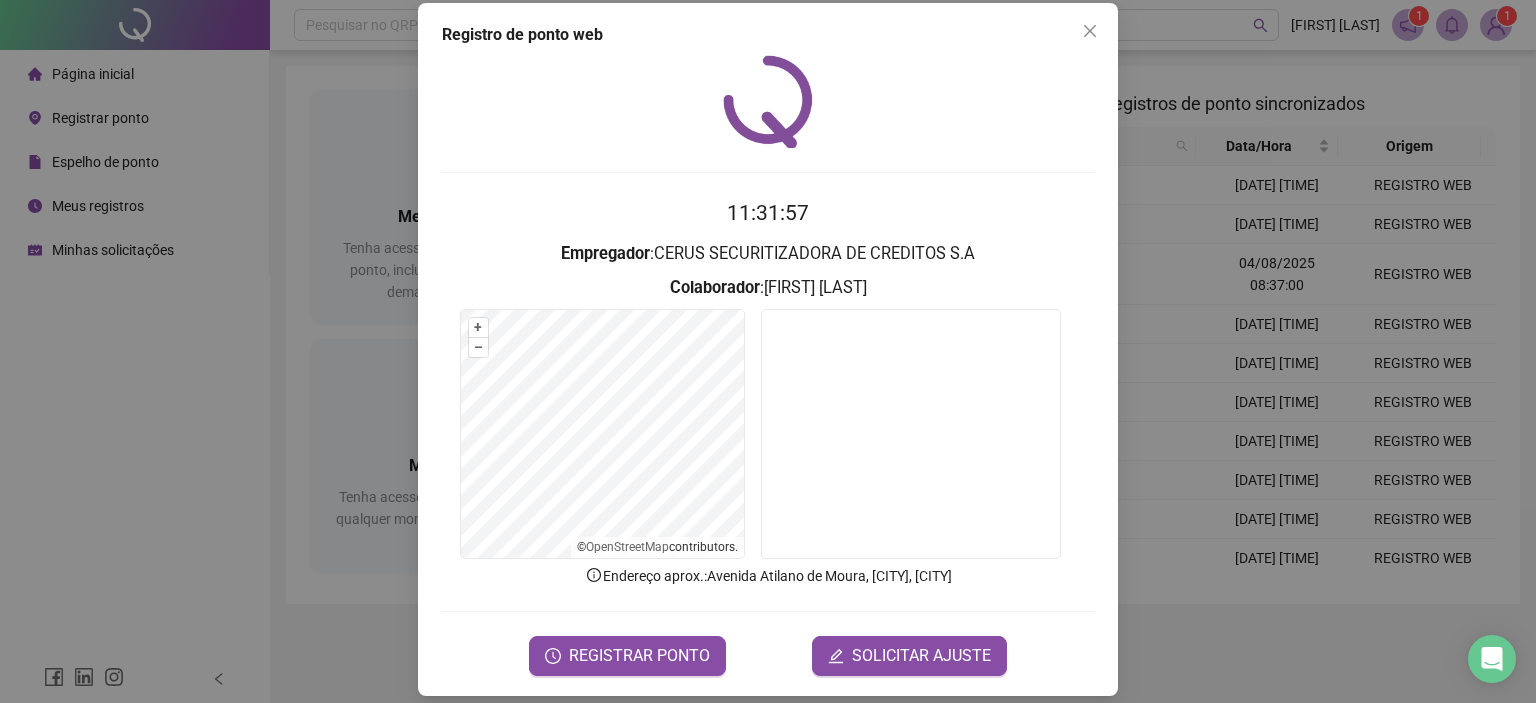 scroll, scrollTop: 32, scrollLeft: 0, axis: vertical 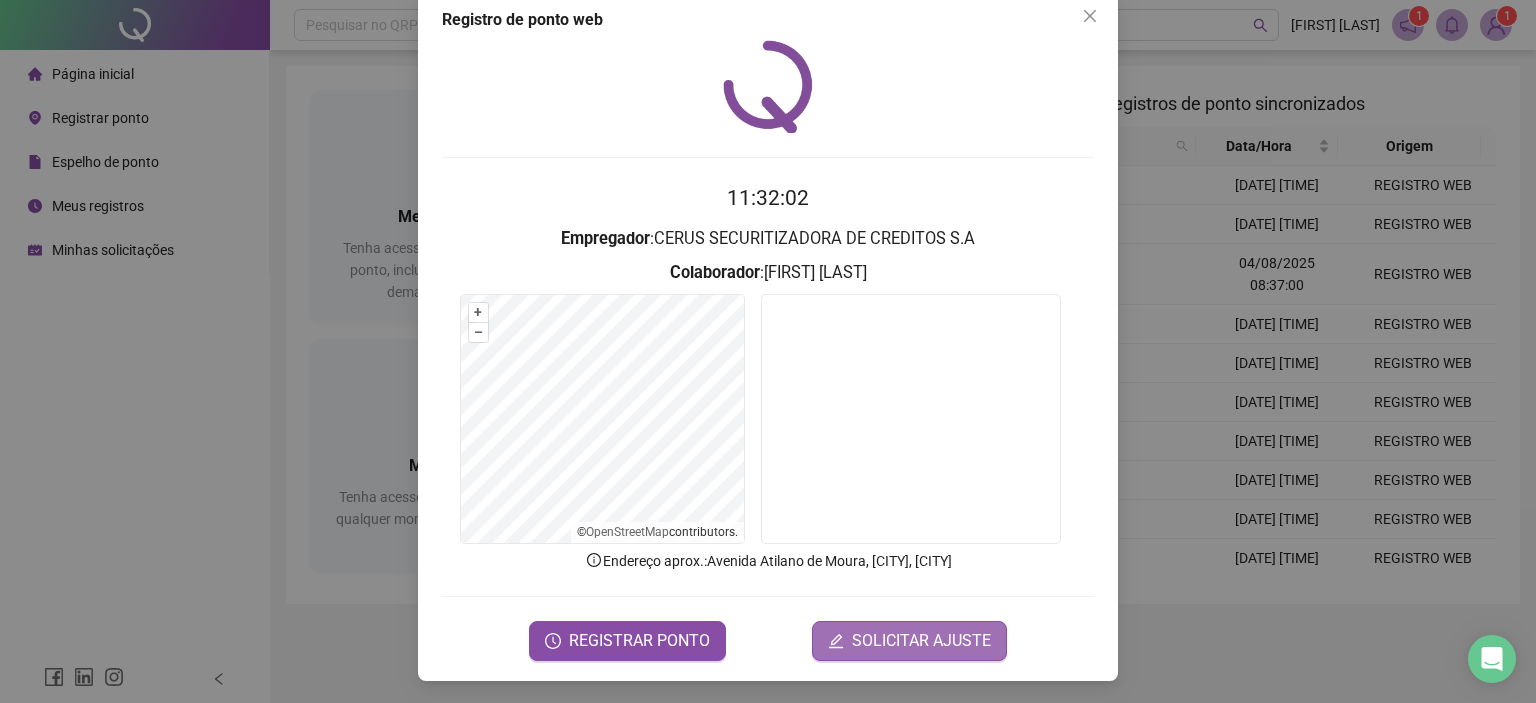 click on "SOLICITAR AJUSTE" at bounding box center (921, 641) 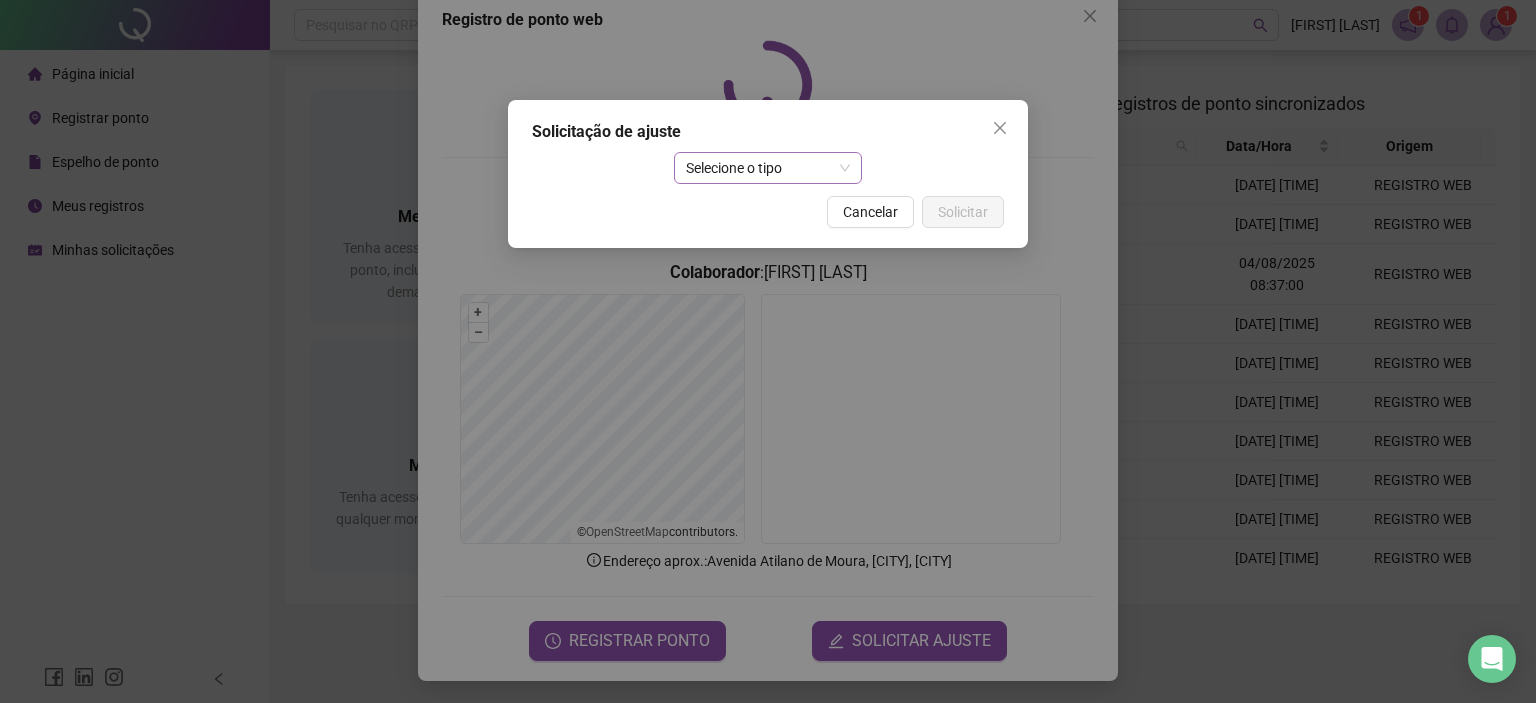 click on "Selecione o tipo" at bounding box center [768, 168] 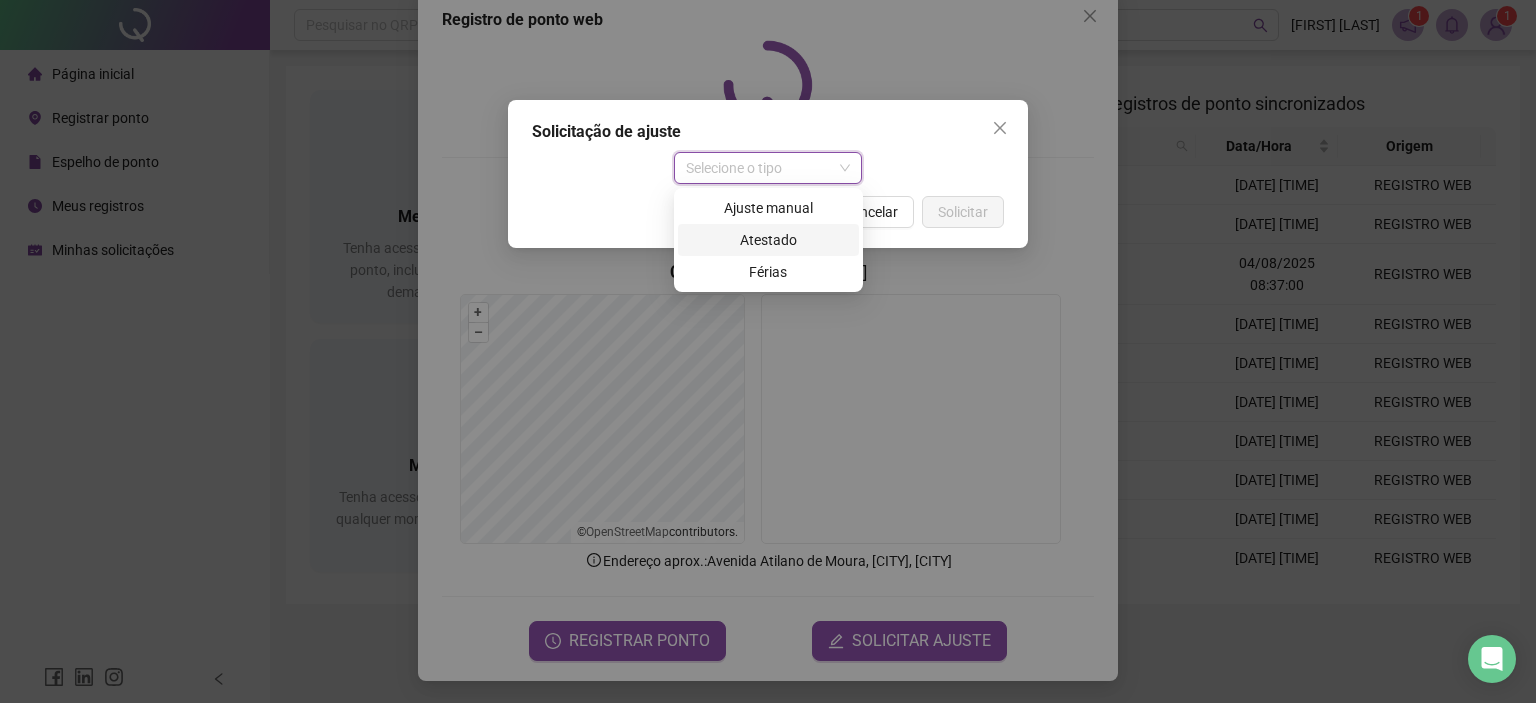 click on "Atestado" at bounding box center [768, 240] 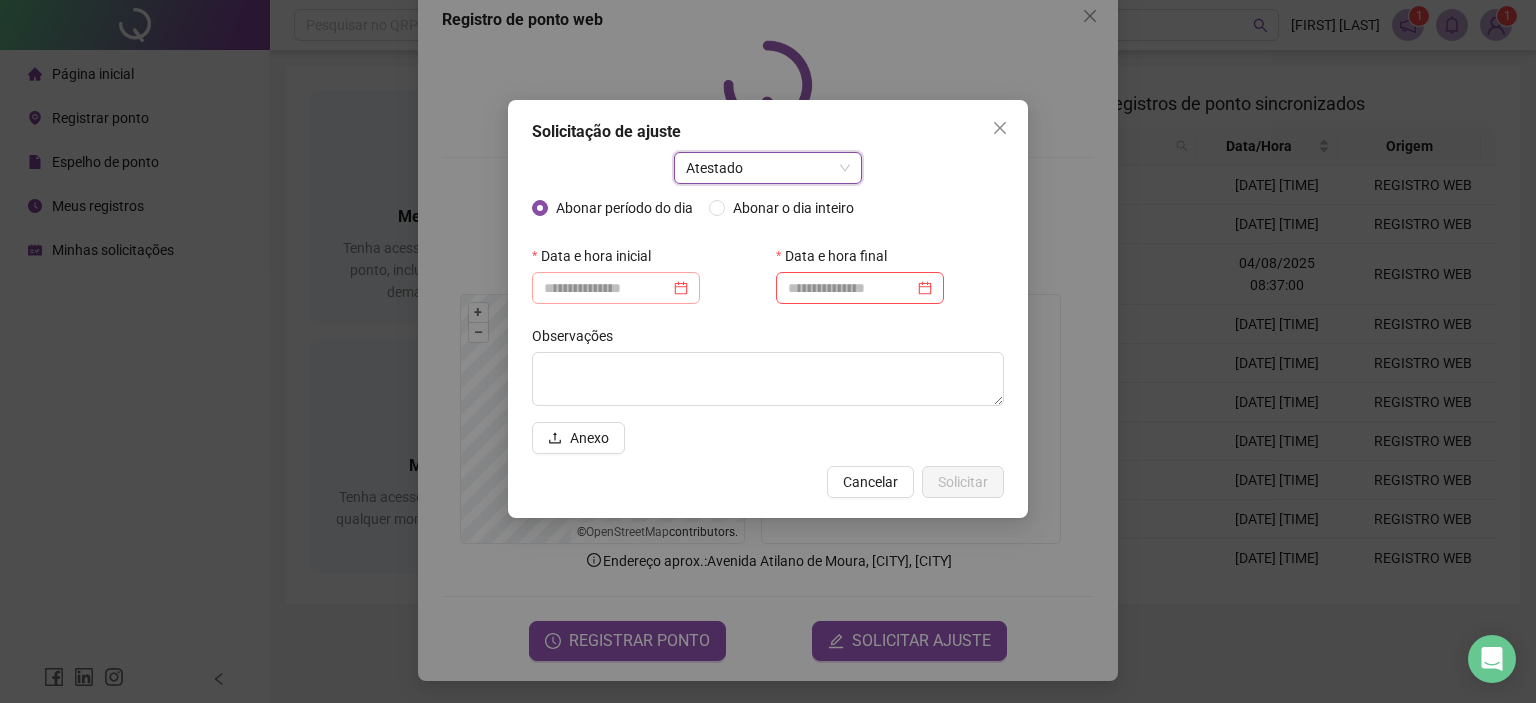 click at bounding box center (616, 288) 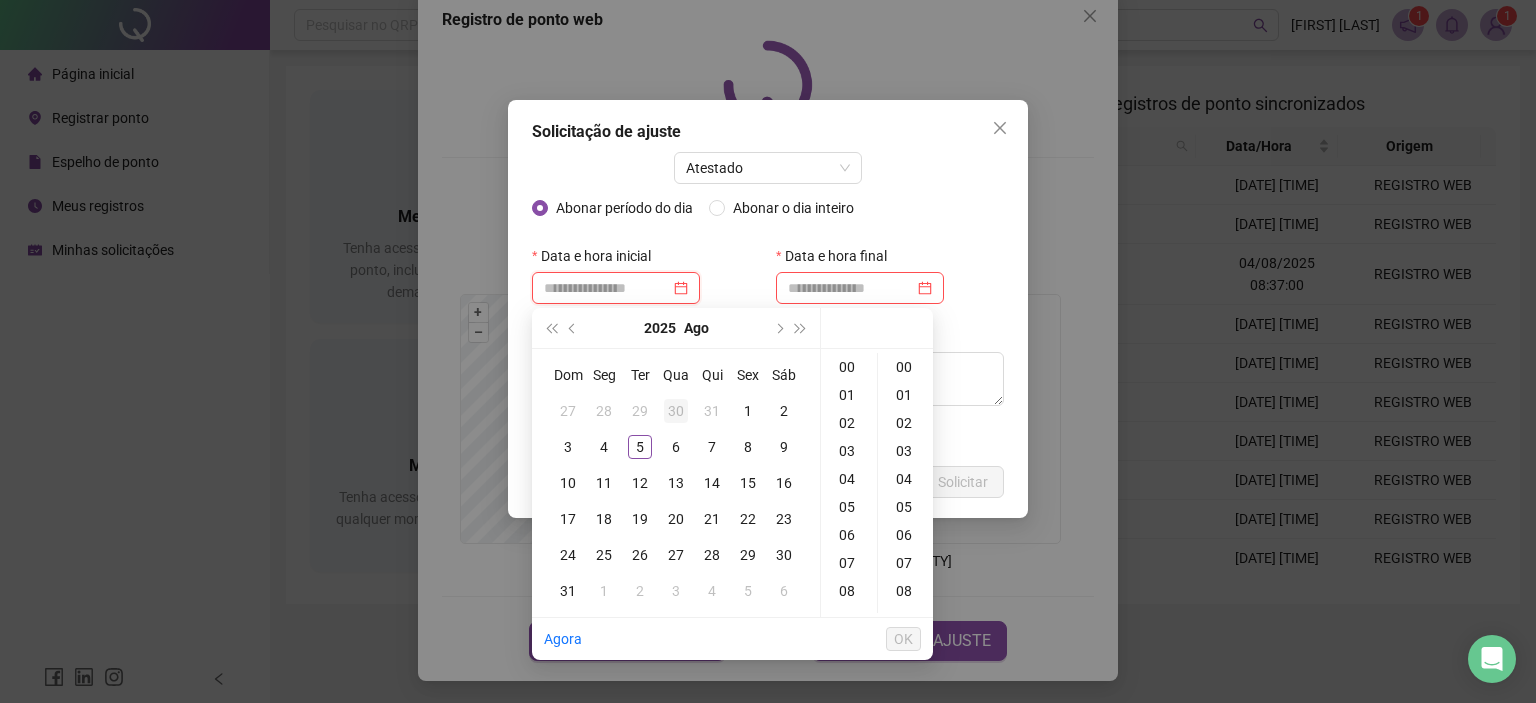 type on "**********" 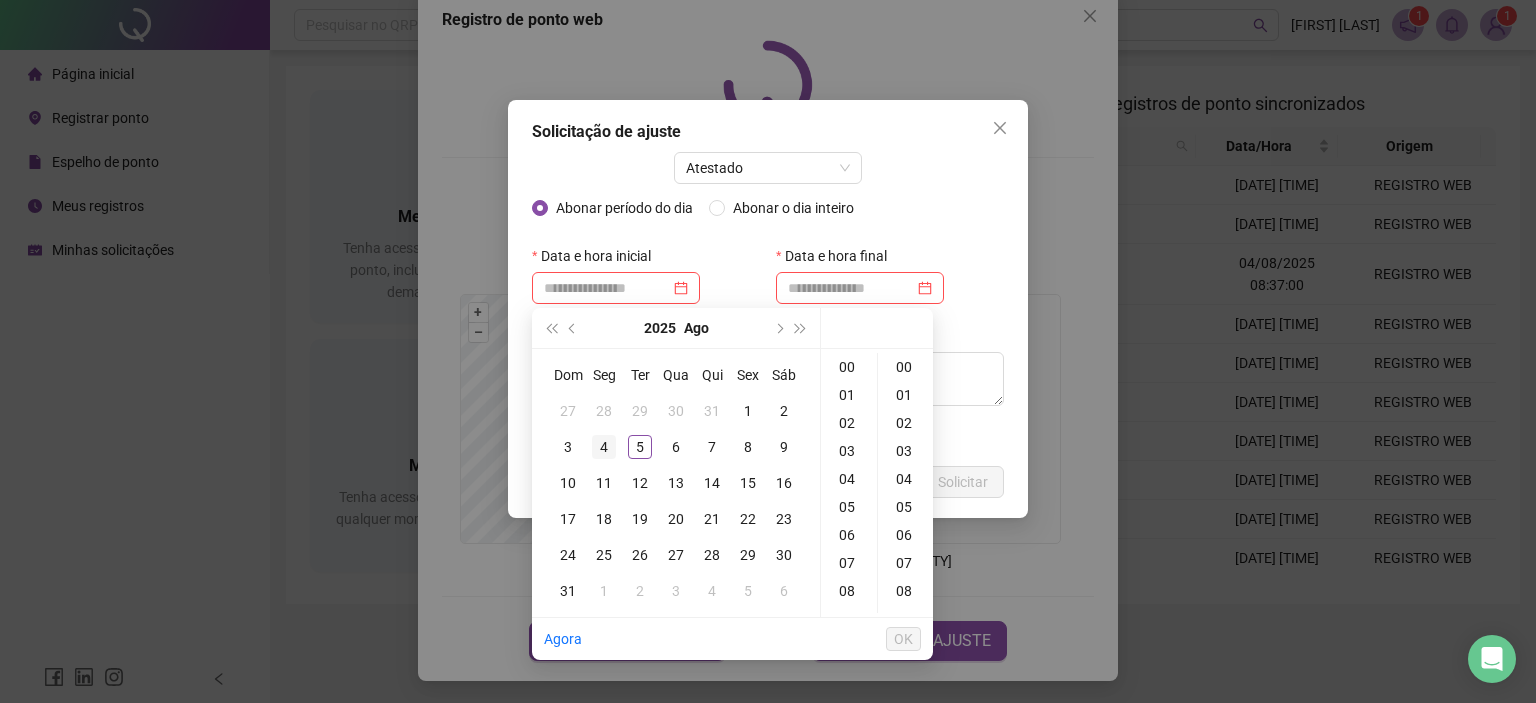 click on "4" at bounding box center (604, 447) 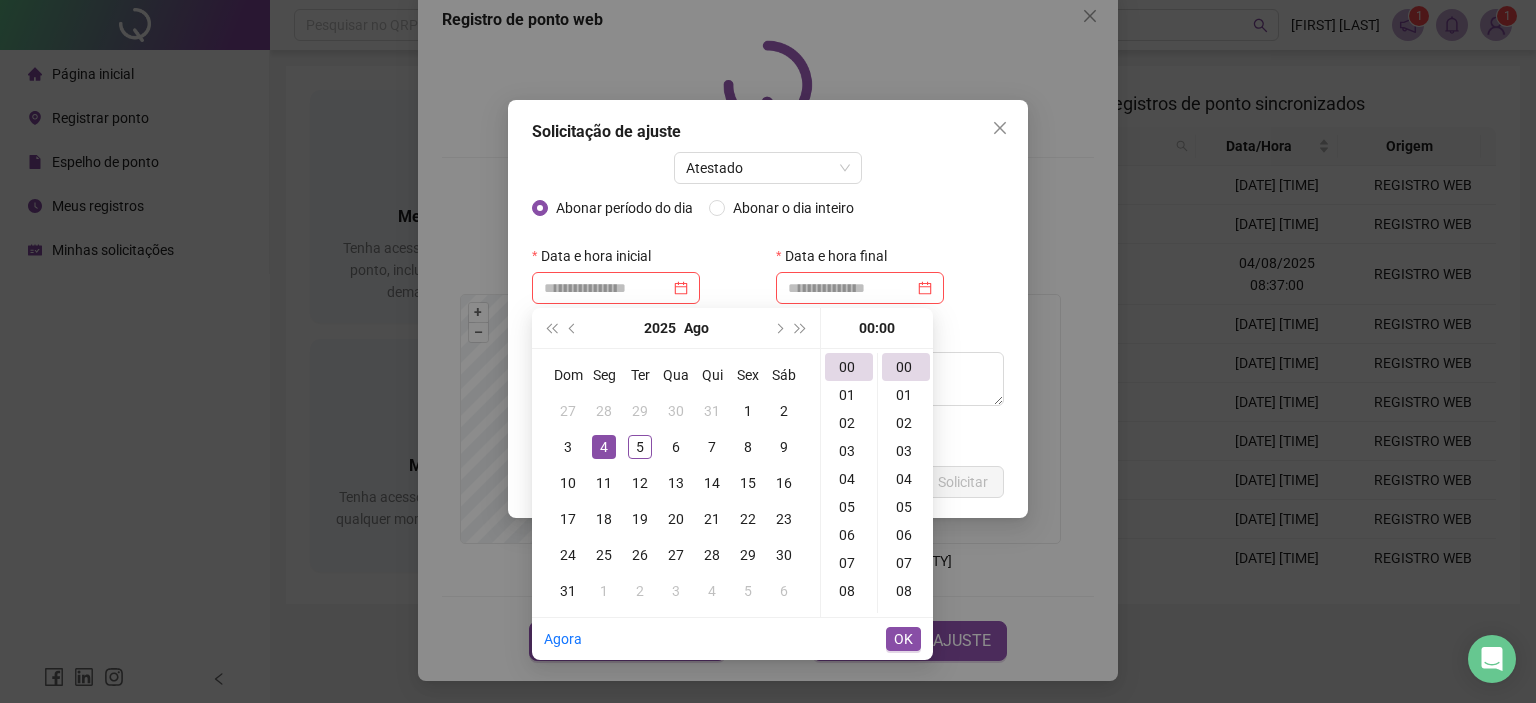 type on "**********" 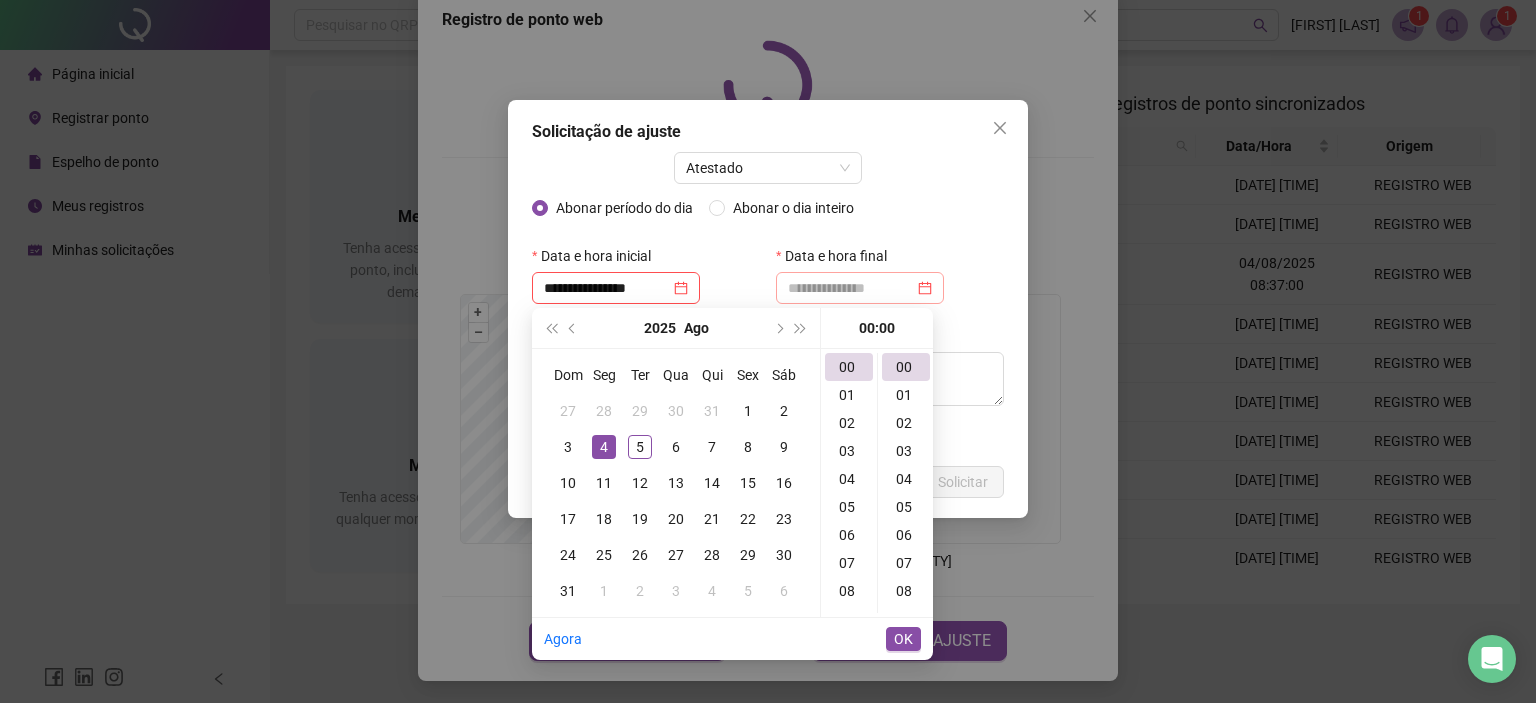 click at bounding box center [860, 288] 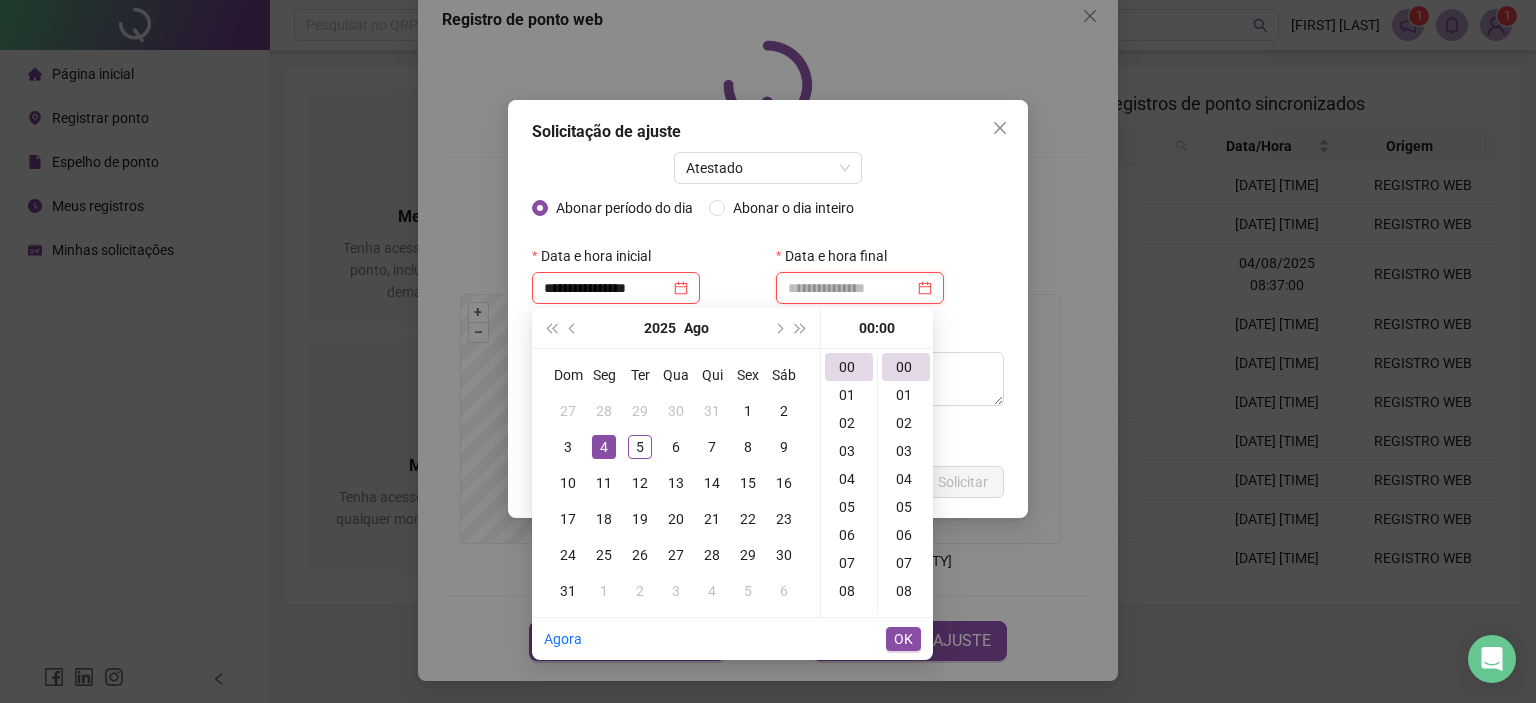 type 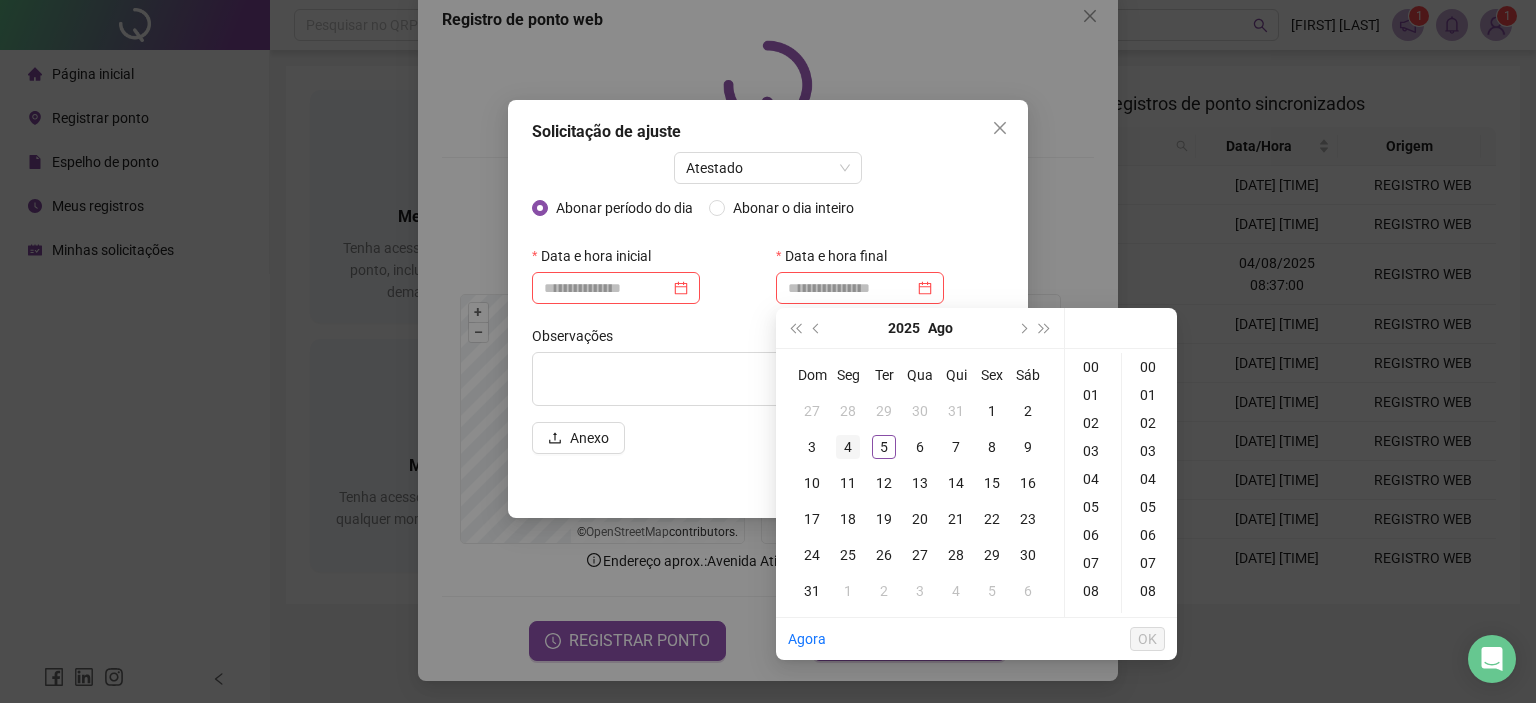 click on "4" at bounding box center [848, 447] 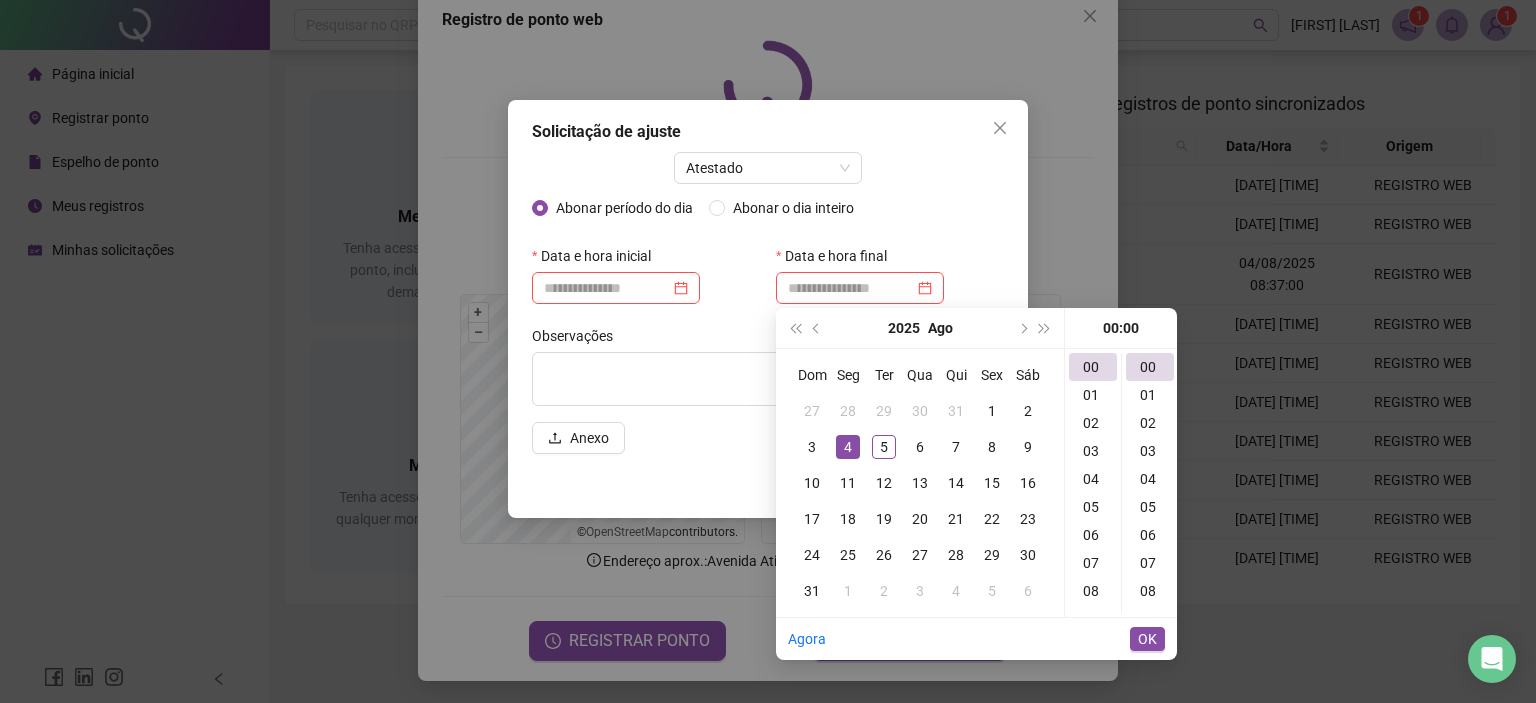 type on "**********" 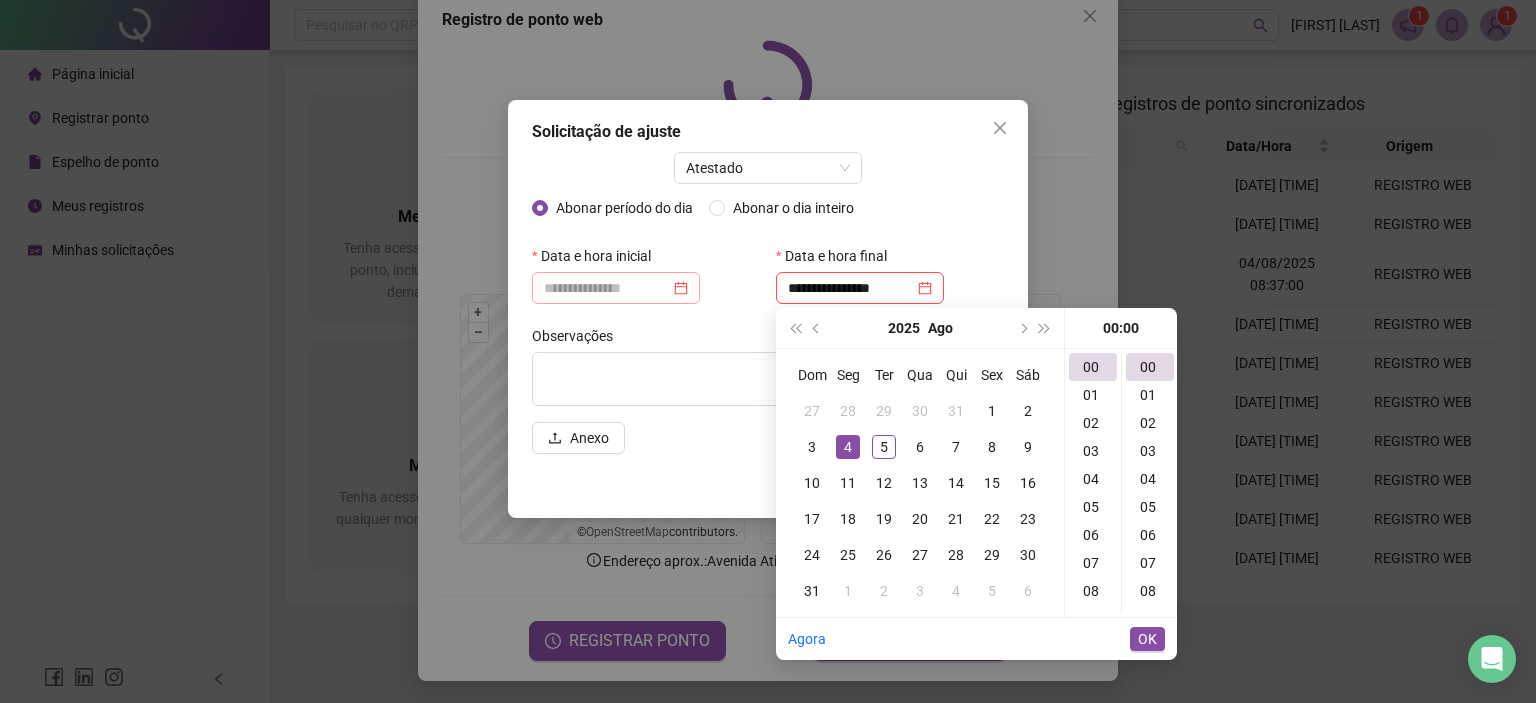 click at bounding box center [616, 288] 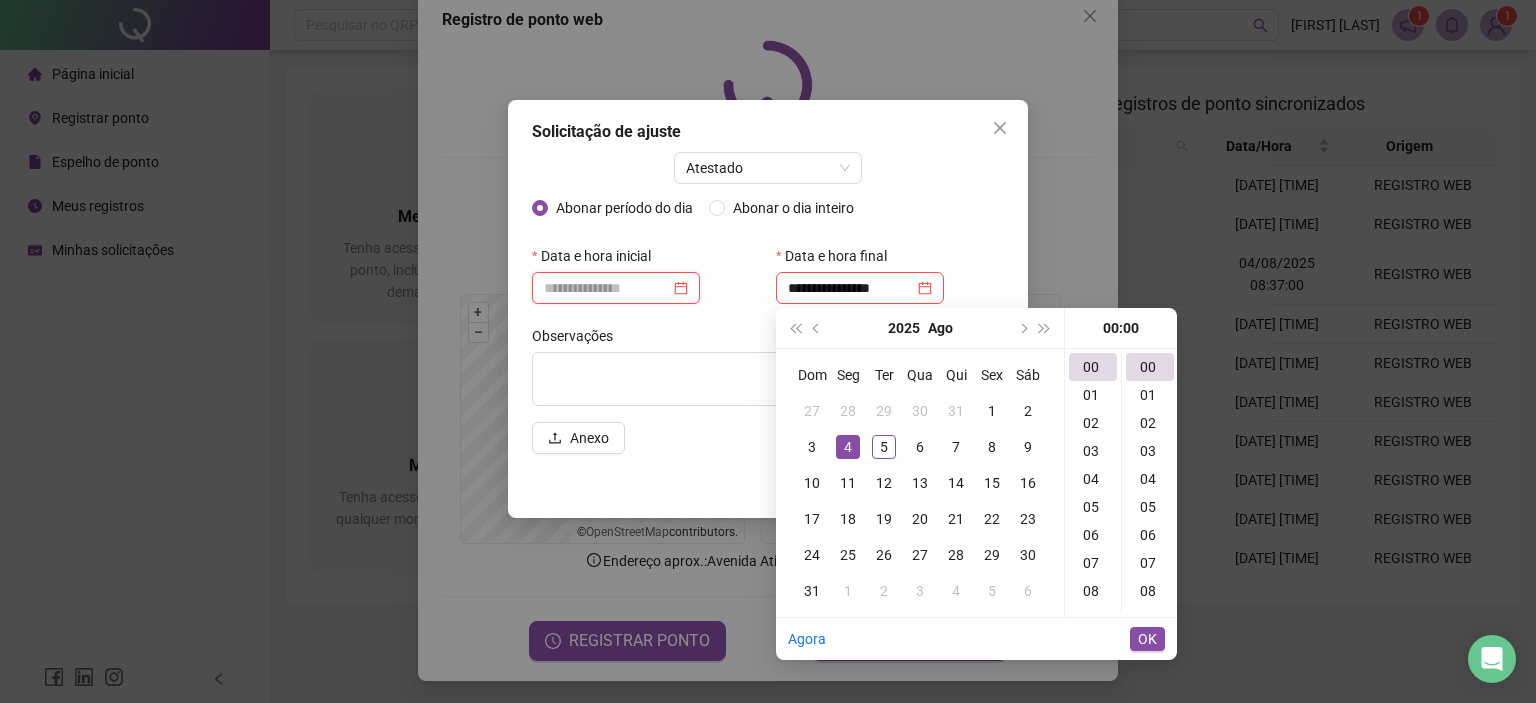 type 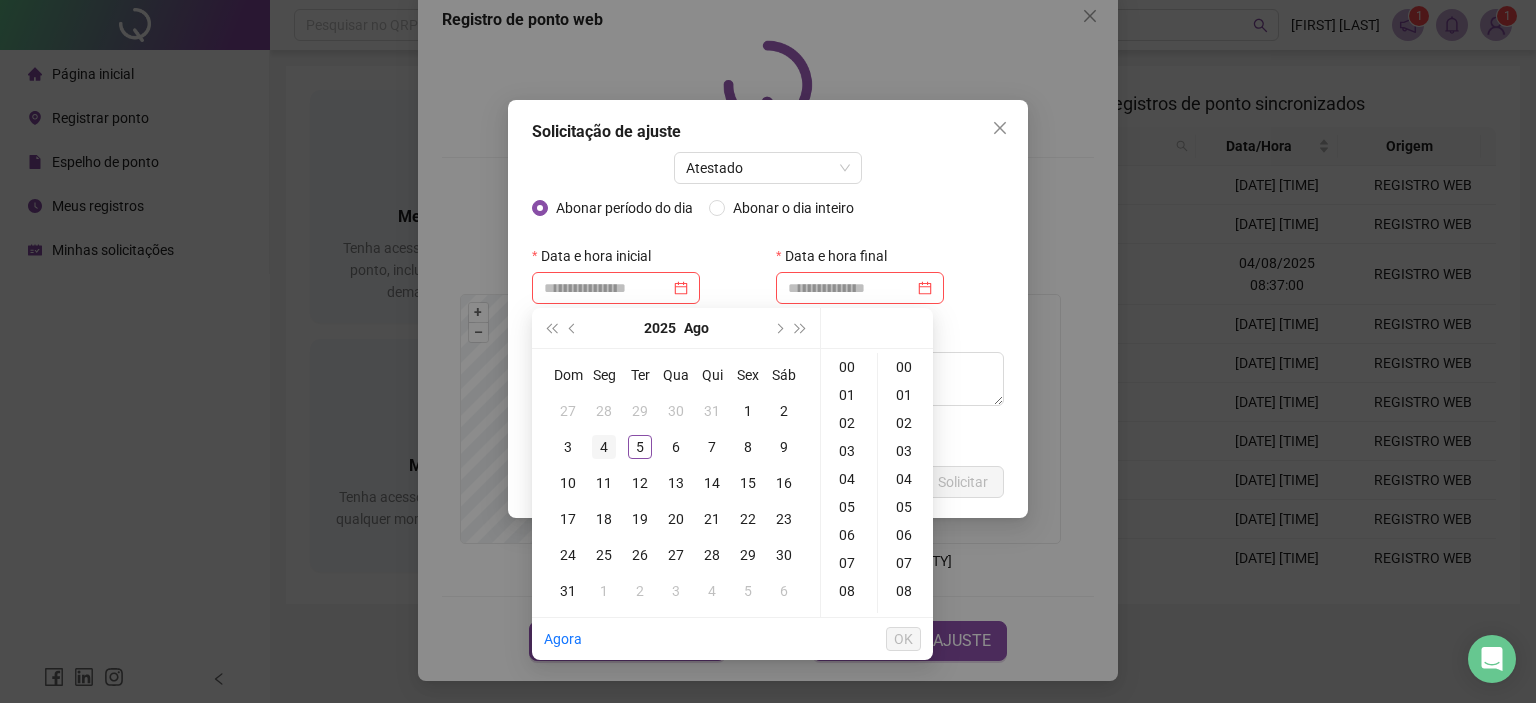click on "4" at bounding box center [604, 447] 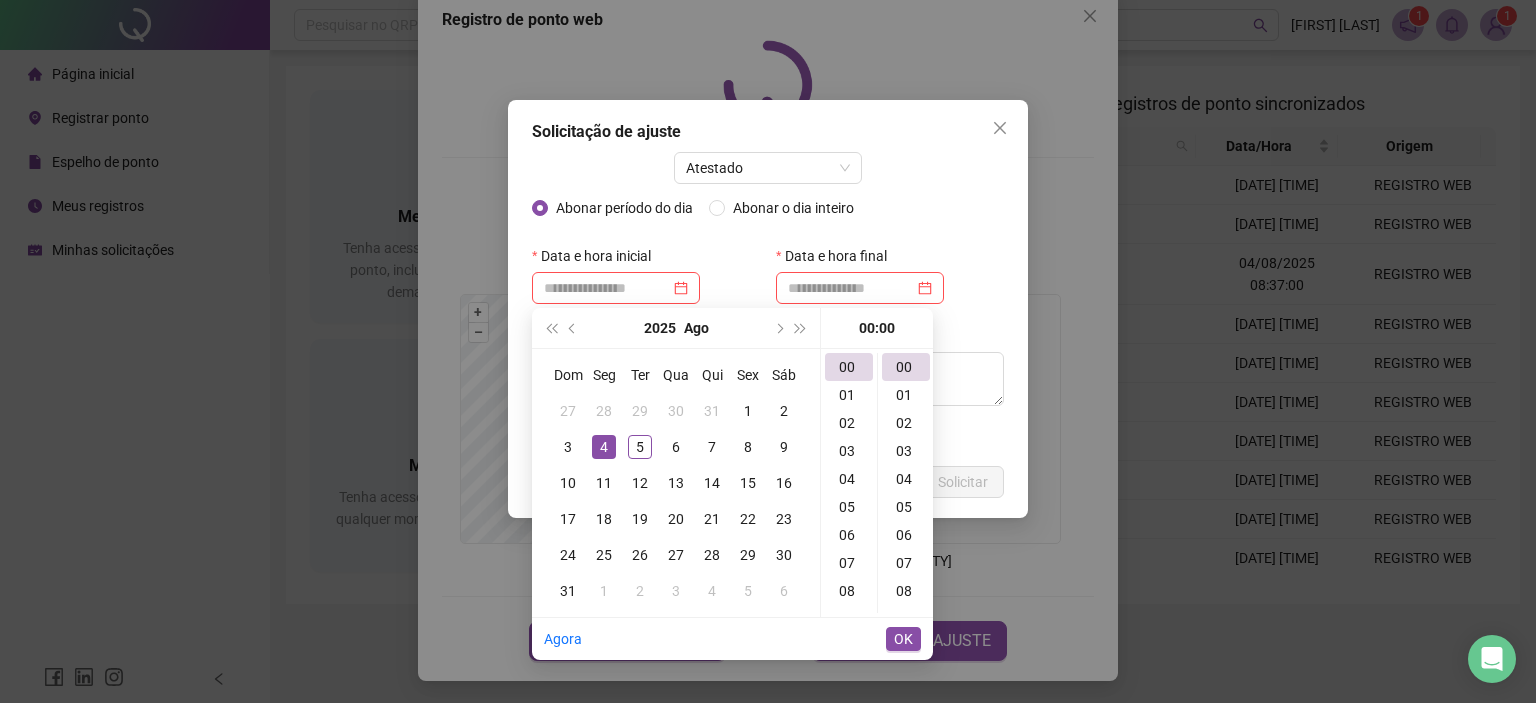click on "4" at bounding box center (604, 447) 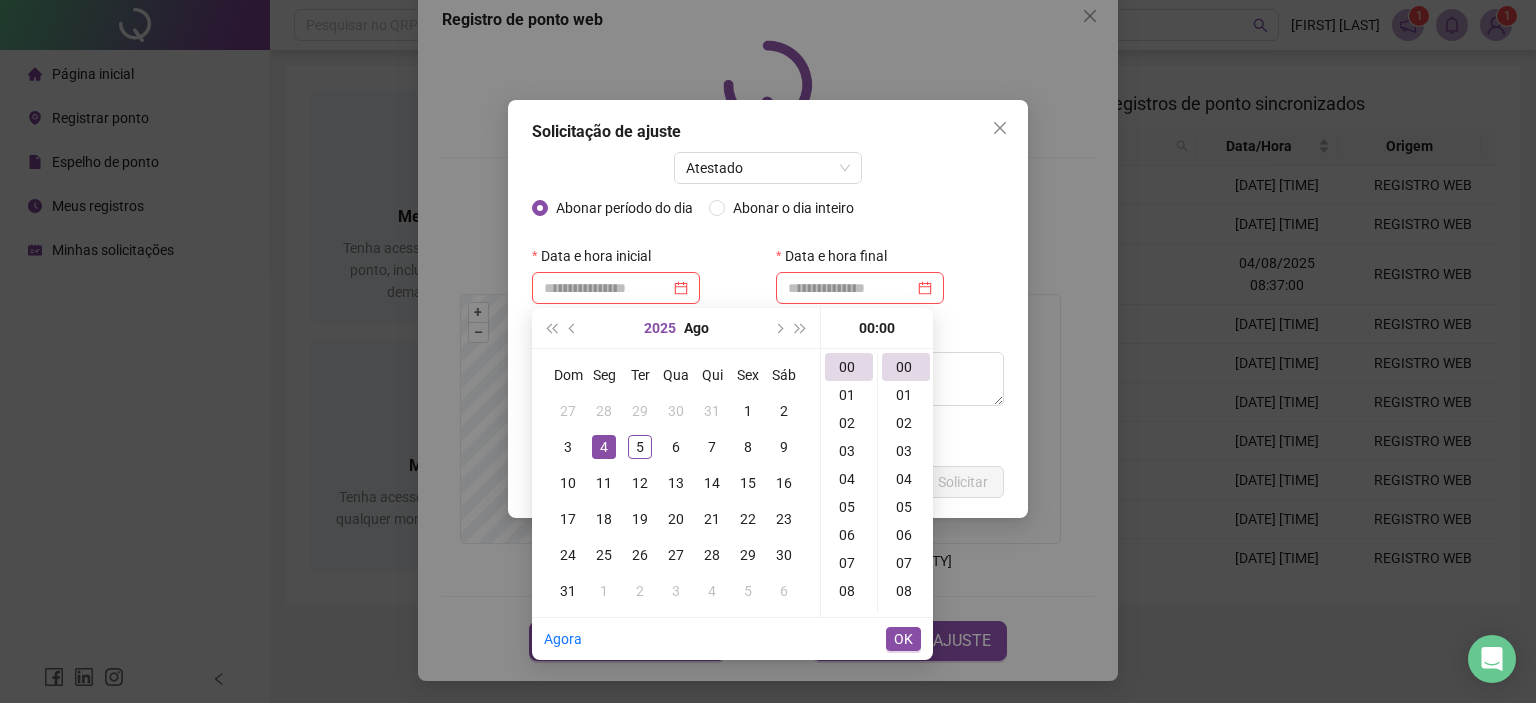 type on "**********" 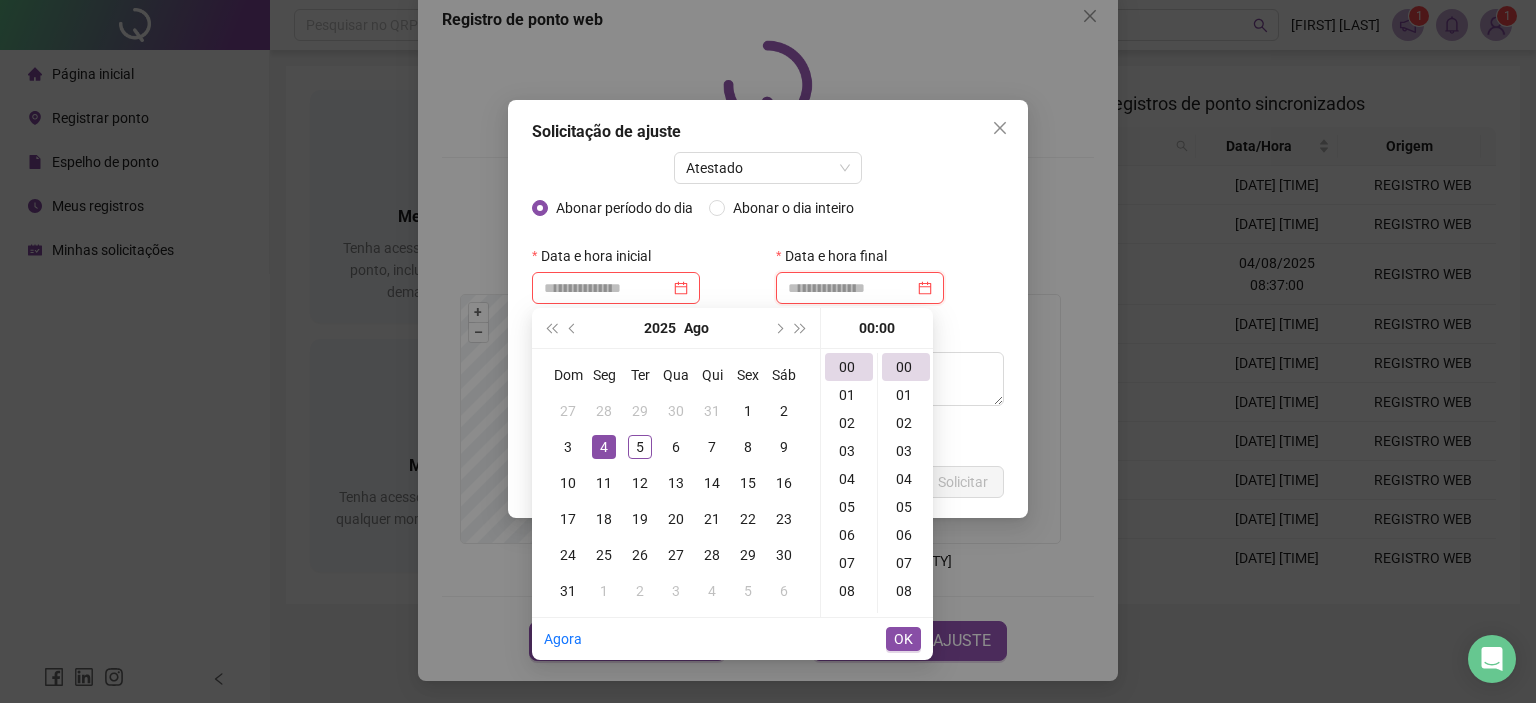 click at bounding box center (851, 288) 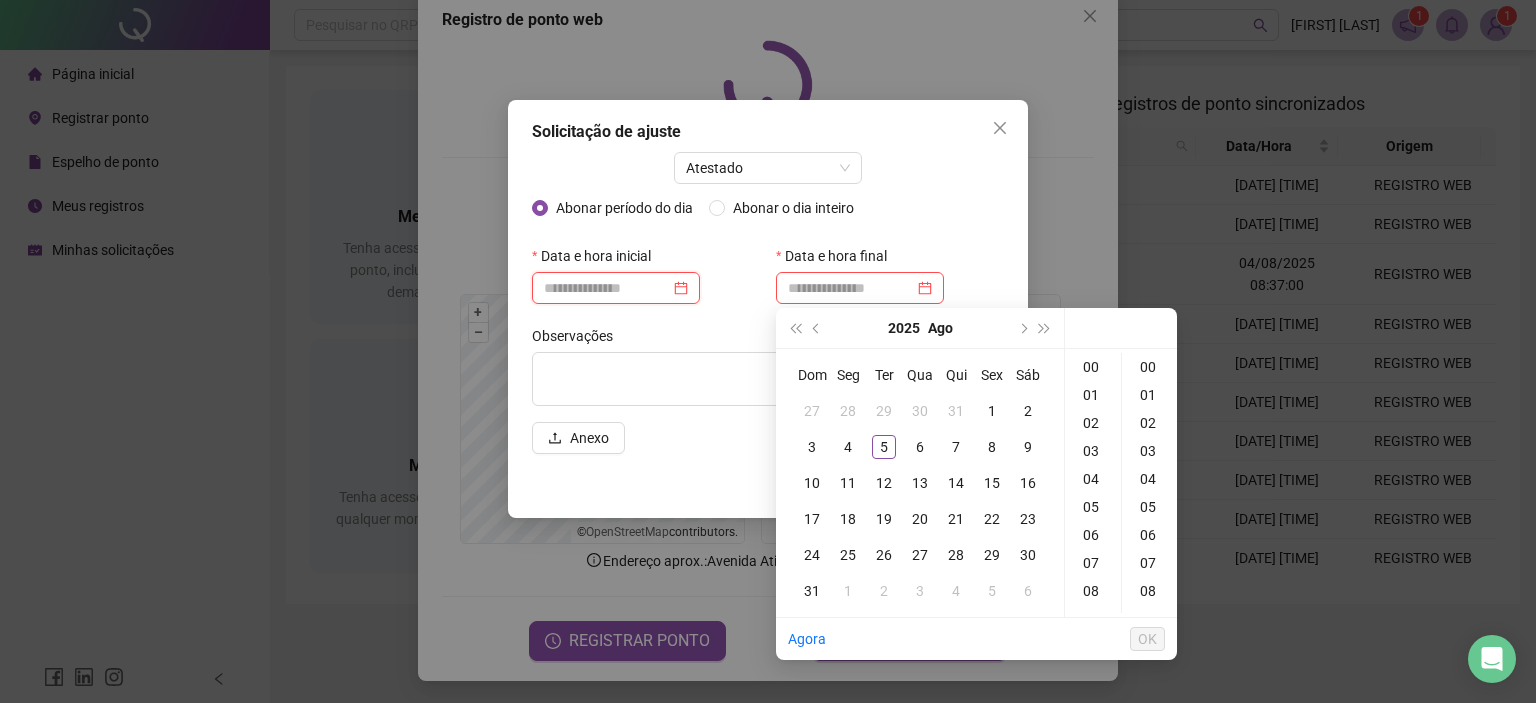 click at bounding box center [607, 288] 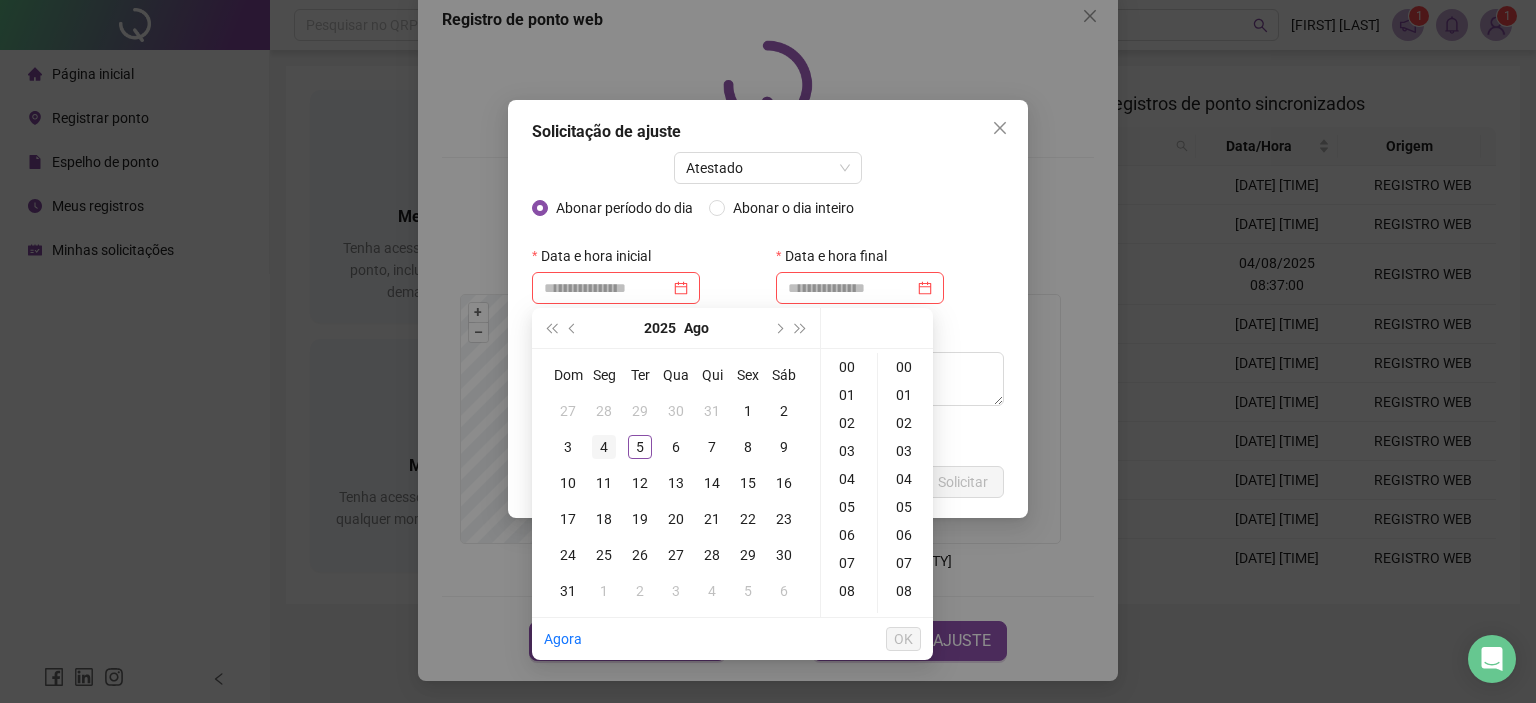 click on "4" at bounding box center [604, 447] 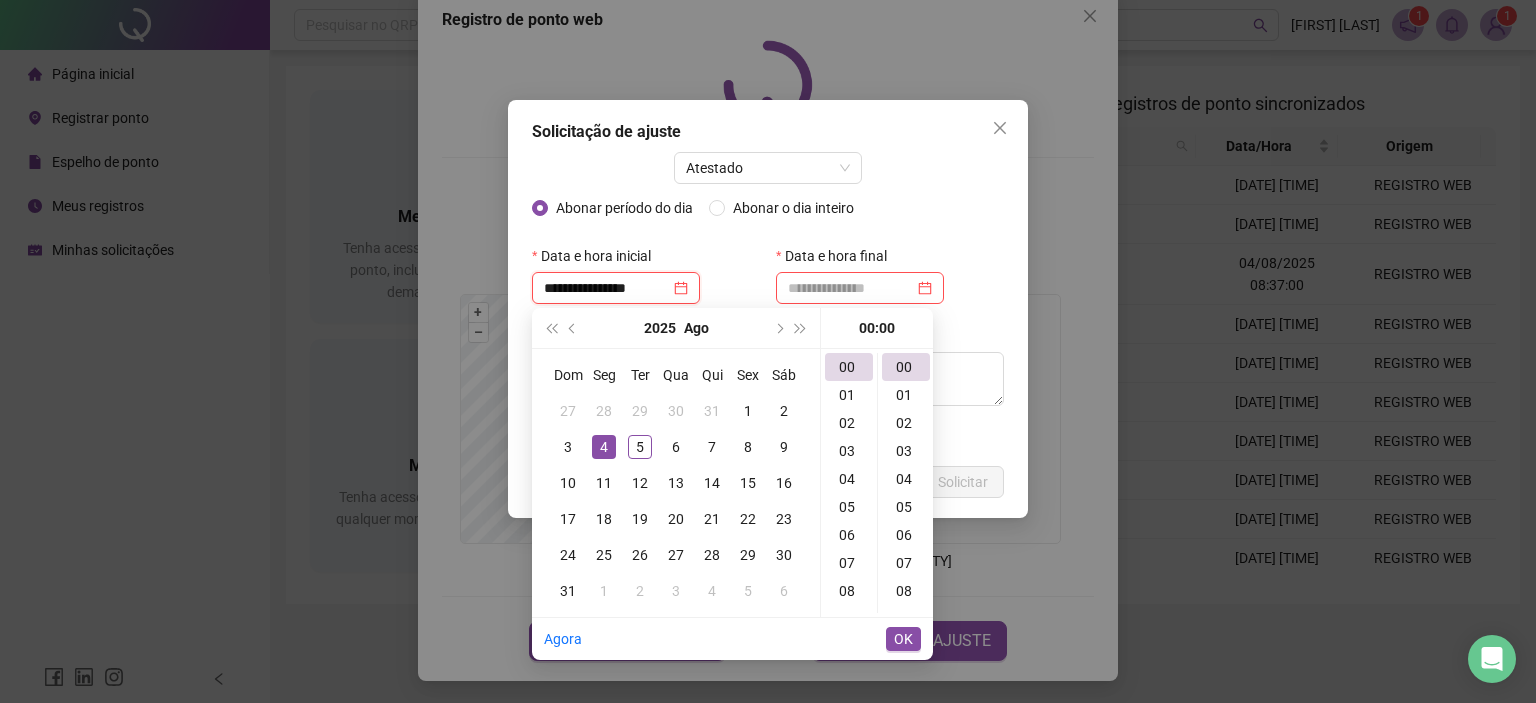 click on "**********" at bounding box center (607, 288) 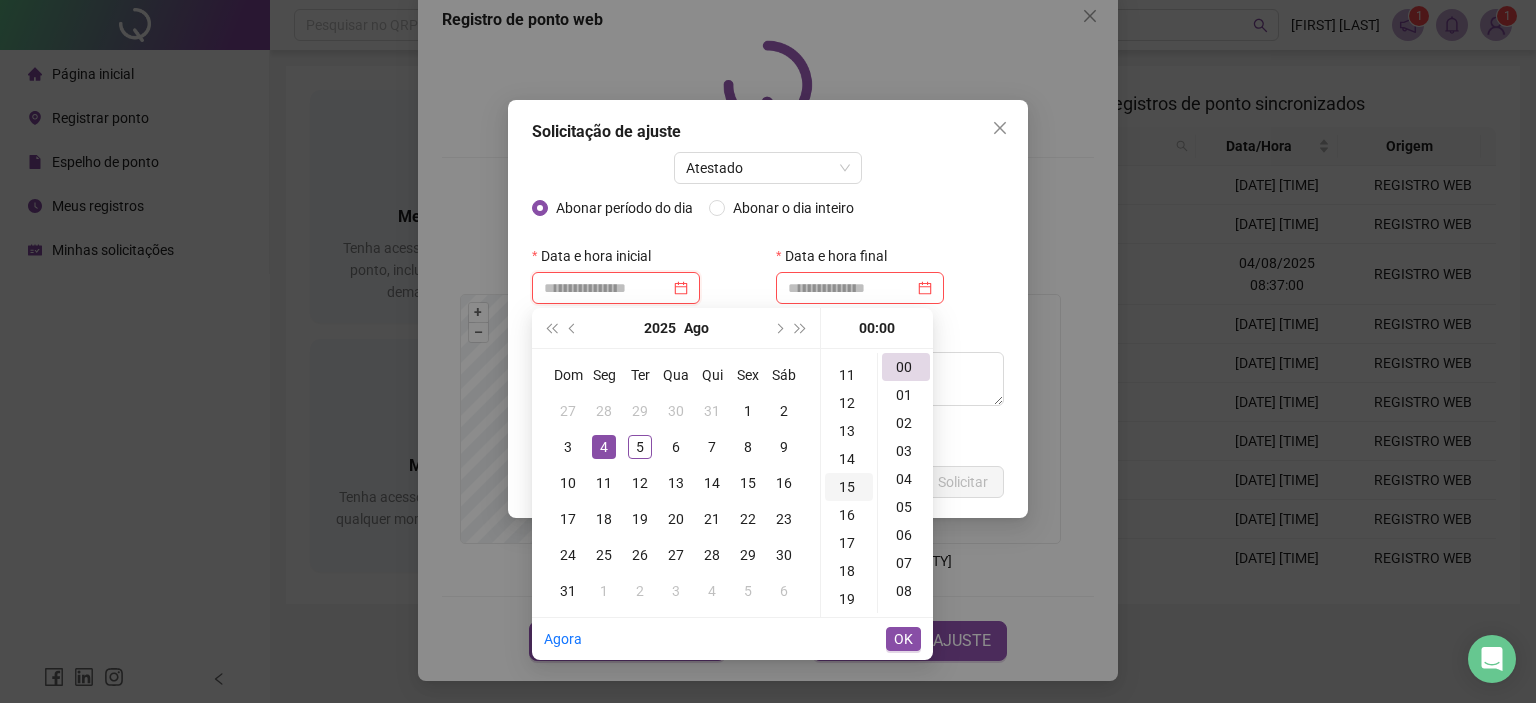 scroll, scrollTop: 400, scrollLeft: 0, axis: vertical 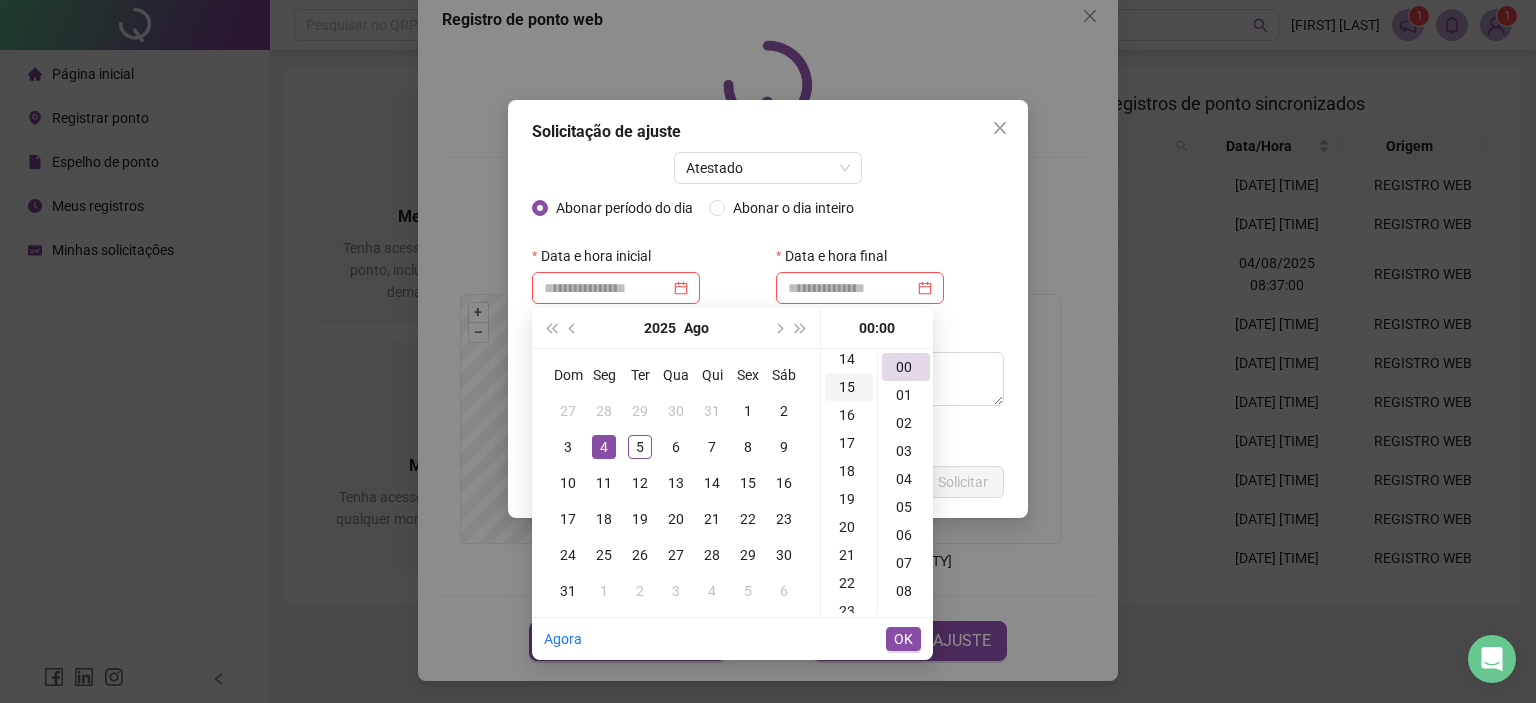 click on "15" at bounding box center [849, 387] 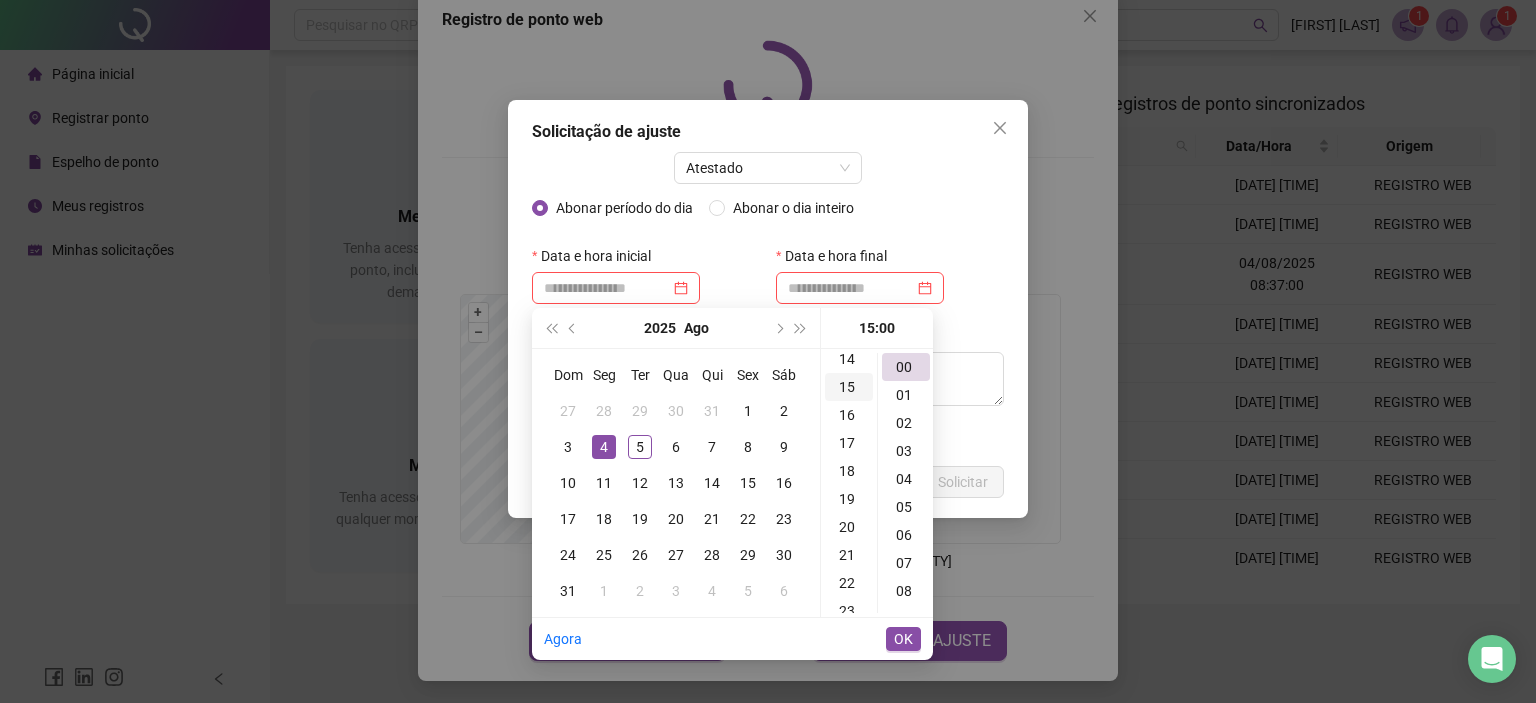 scroll, scrollTop: 420, scrollLeft: 0, axis: vertical 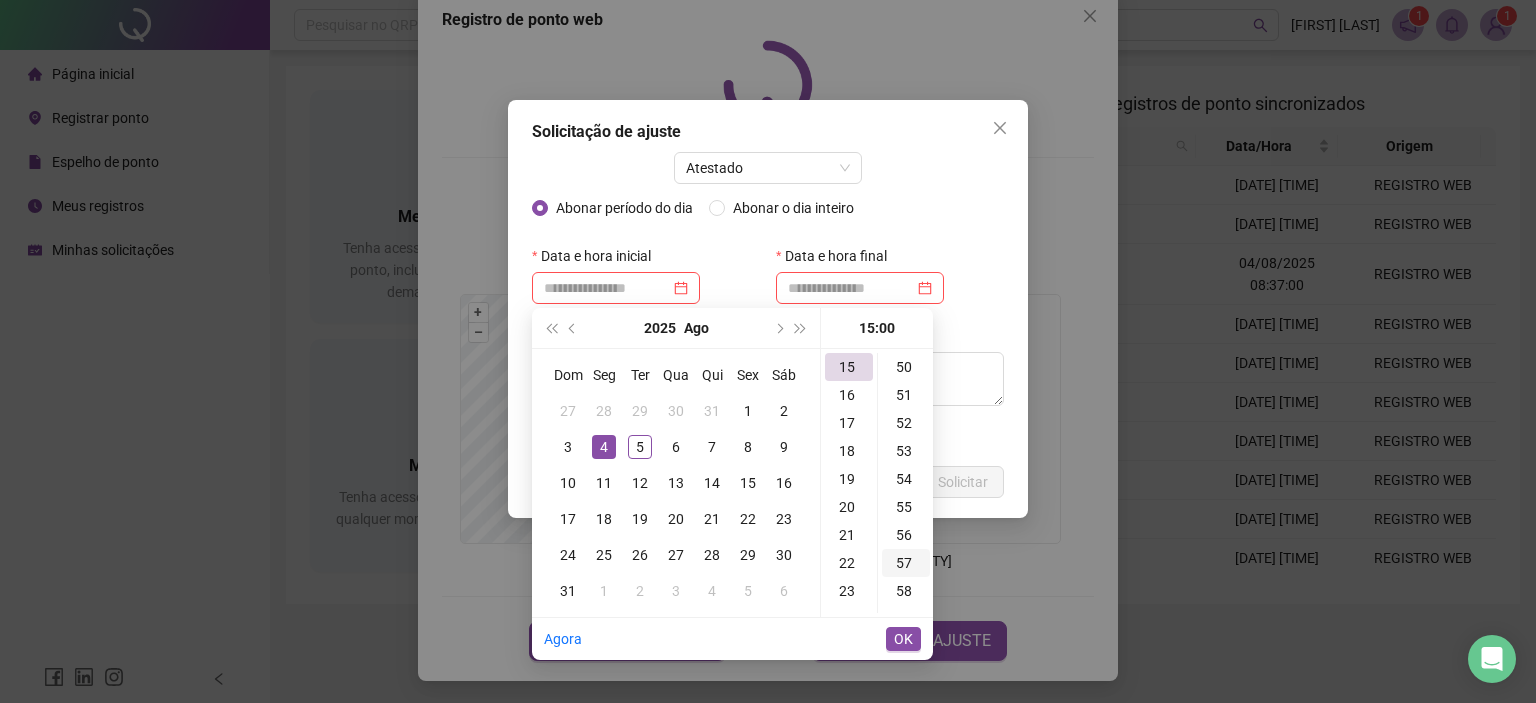 click on "57" at bounding box center [906, 563] 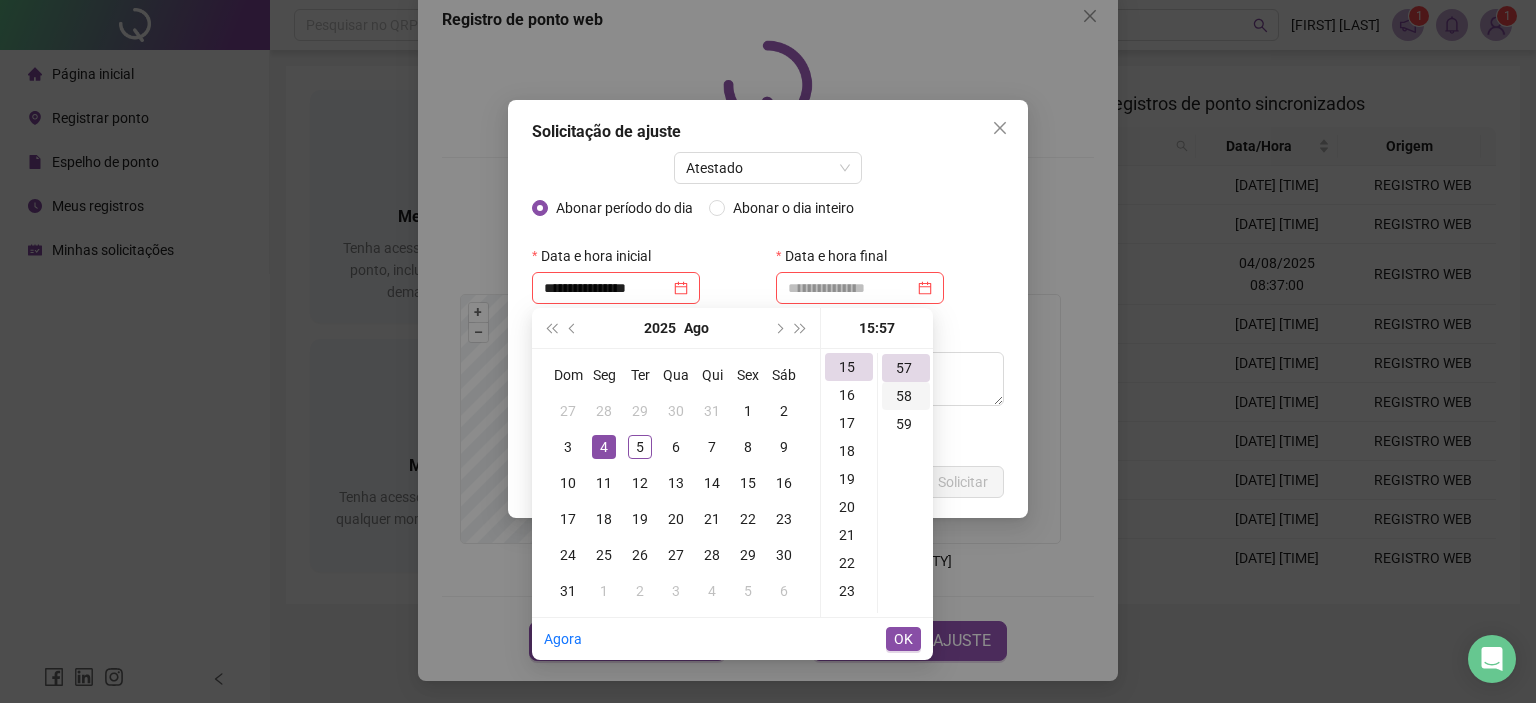 scroll, scrollTop: 1596, scrollLeft: 0, axis: vertical 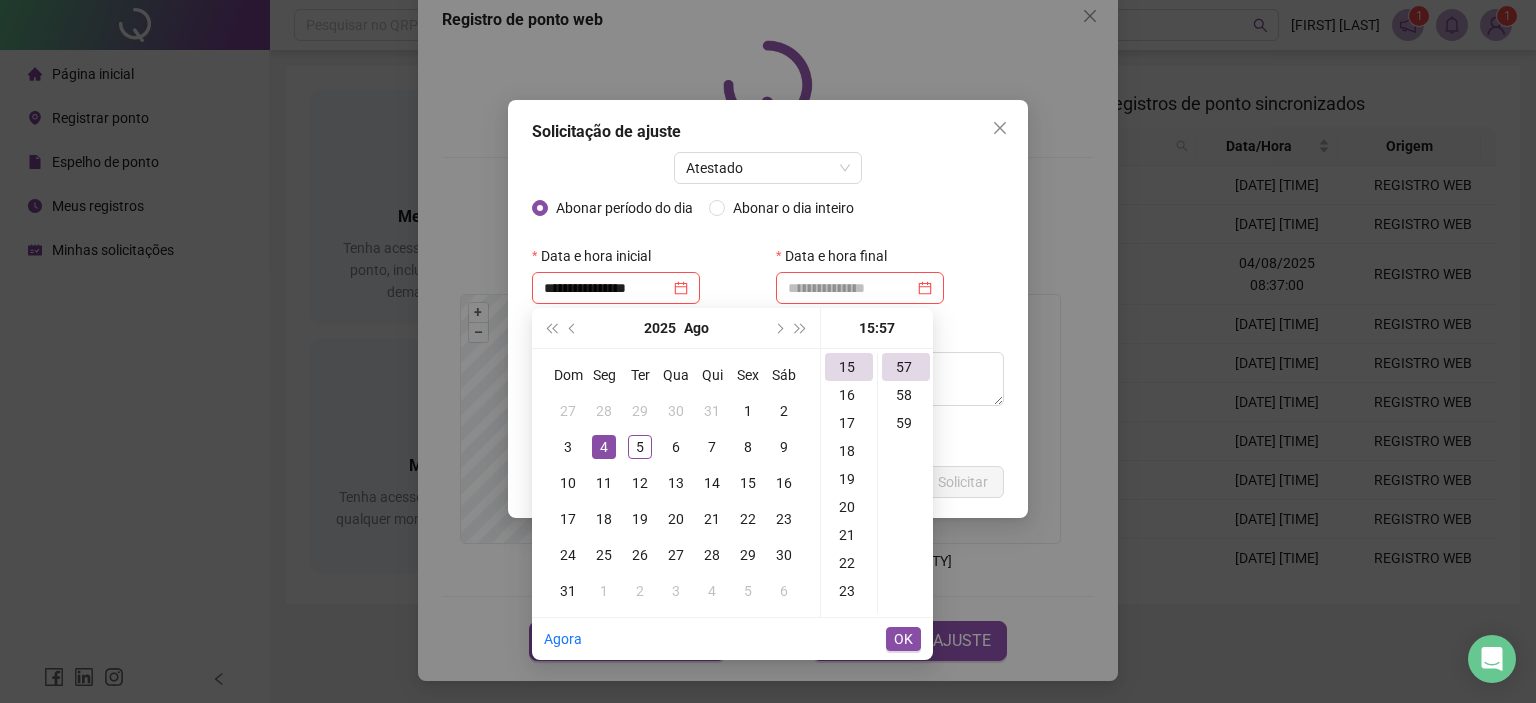 type on "**********" 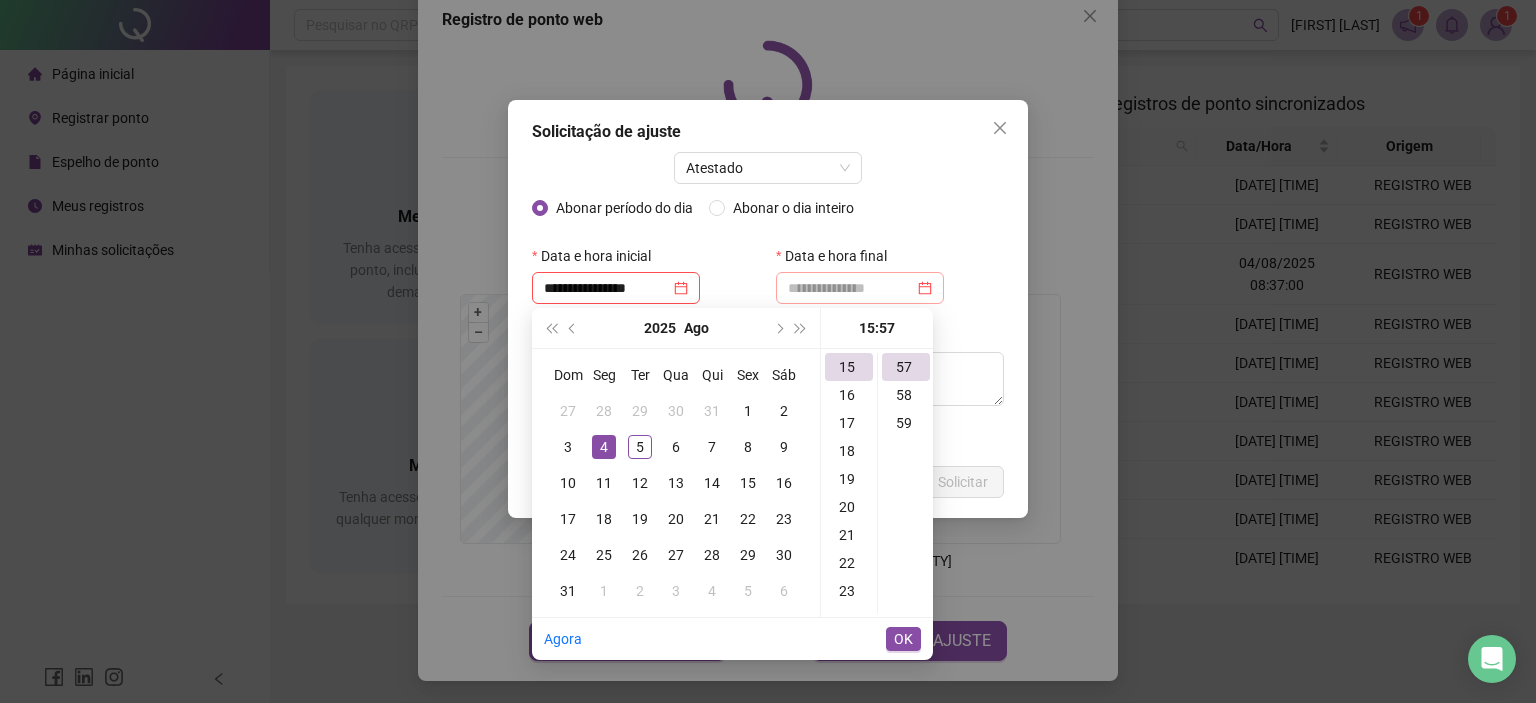 click at bounding box center [860, 288] 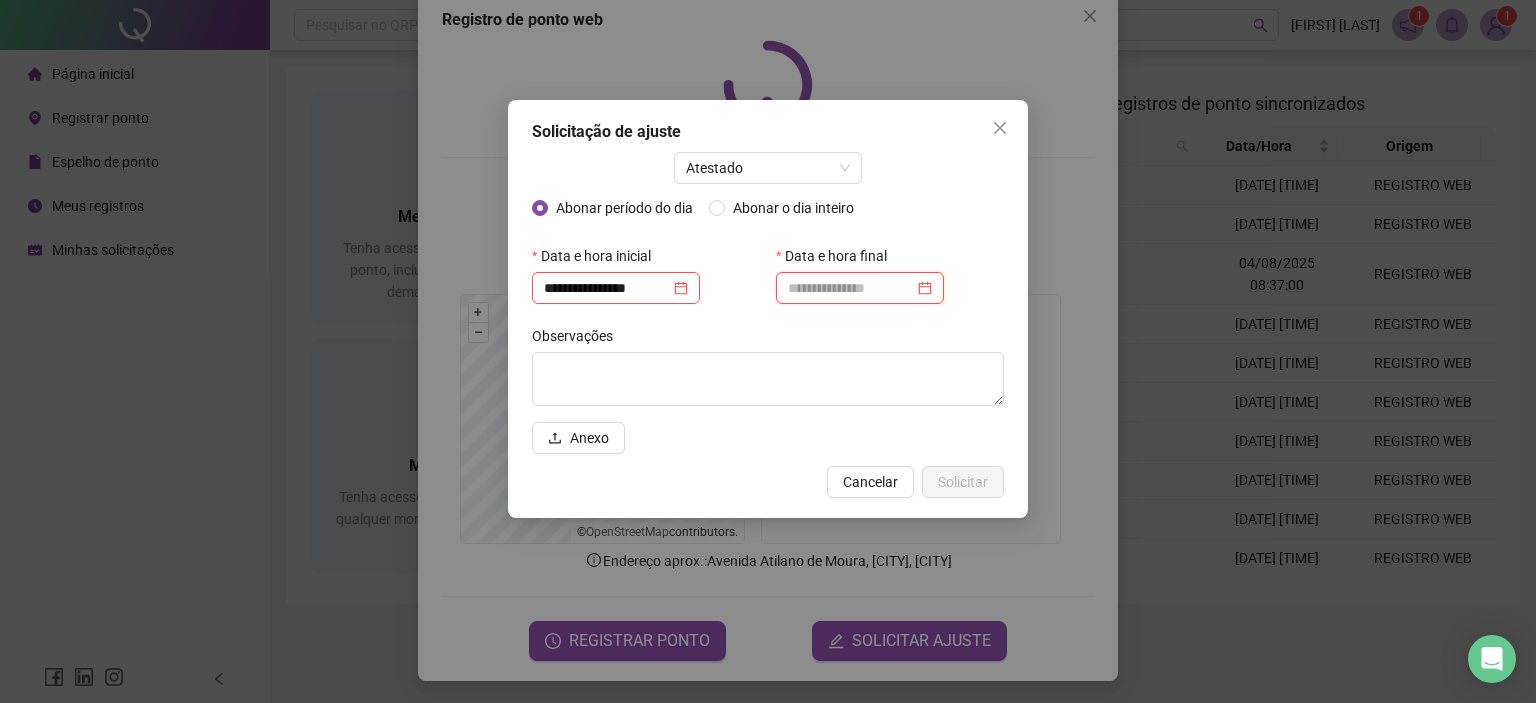 type 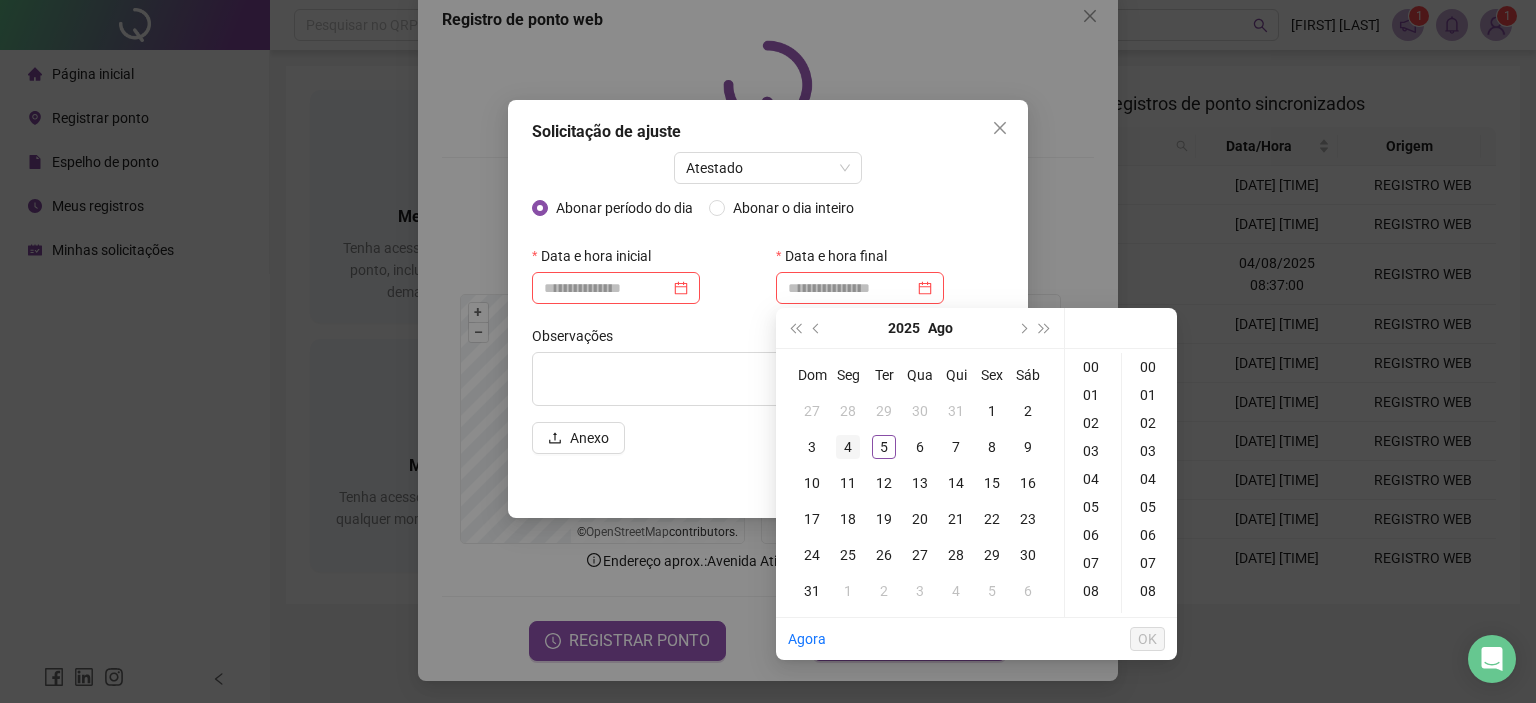 click on "4" at bounding box center [848, 447] 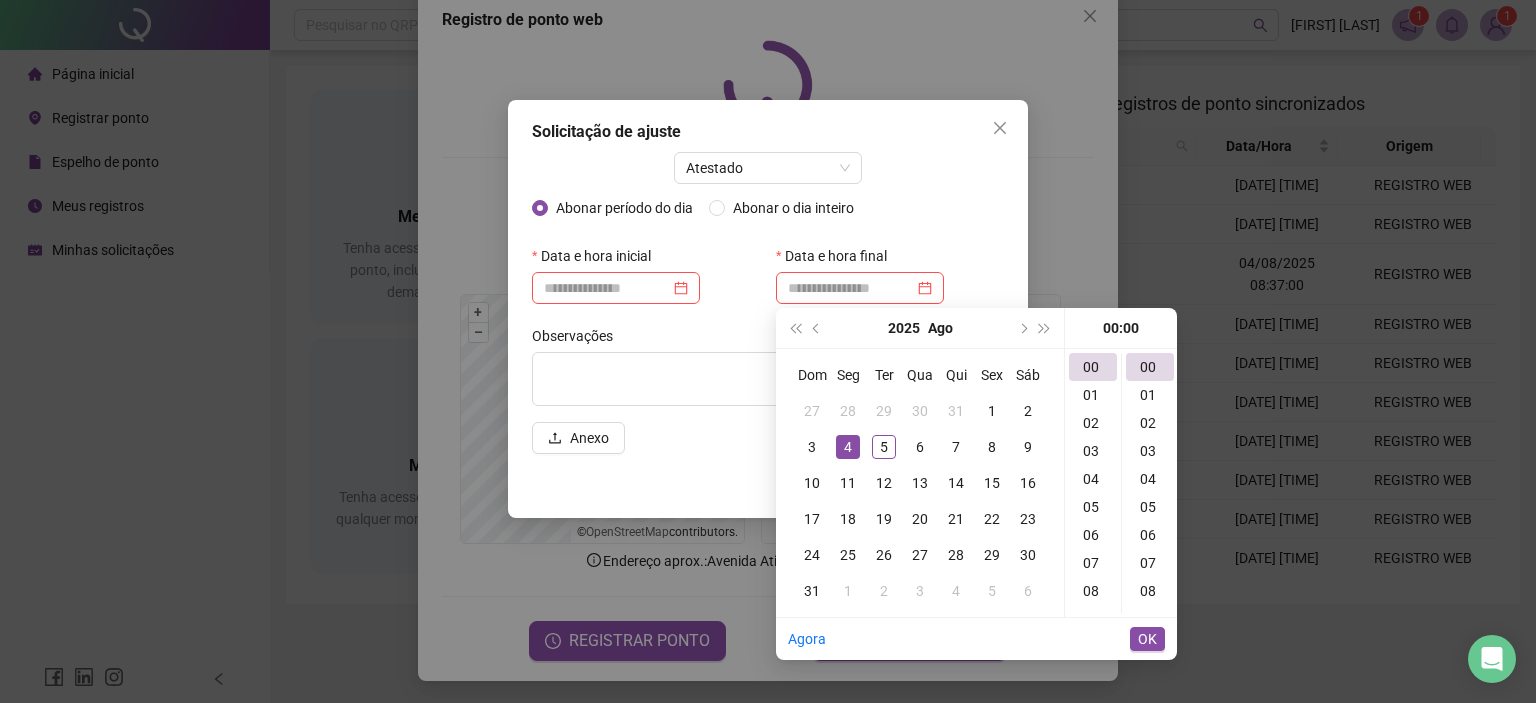 type on "**********" 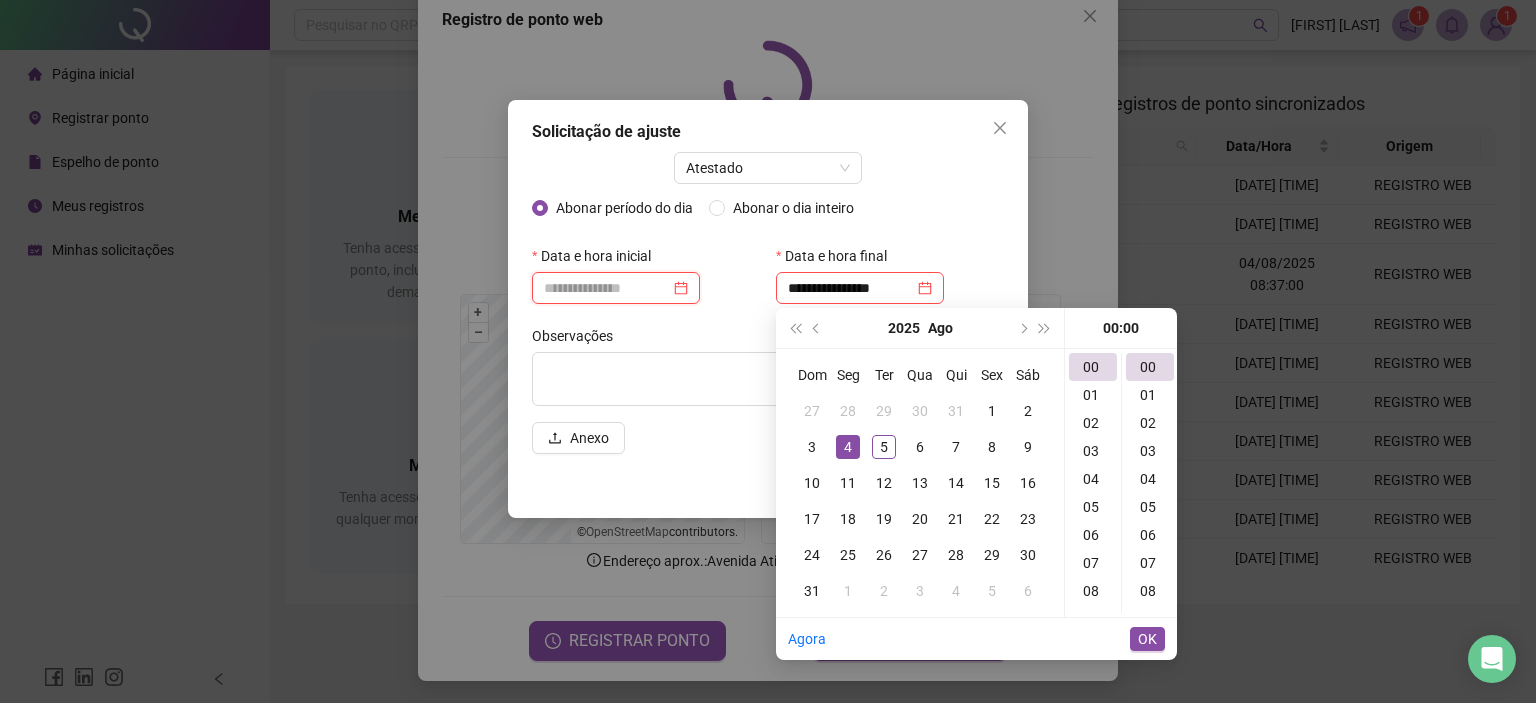 type 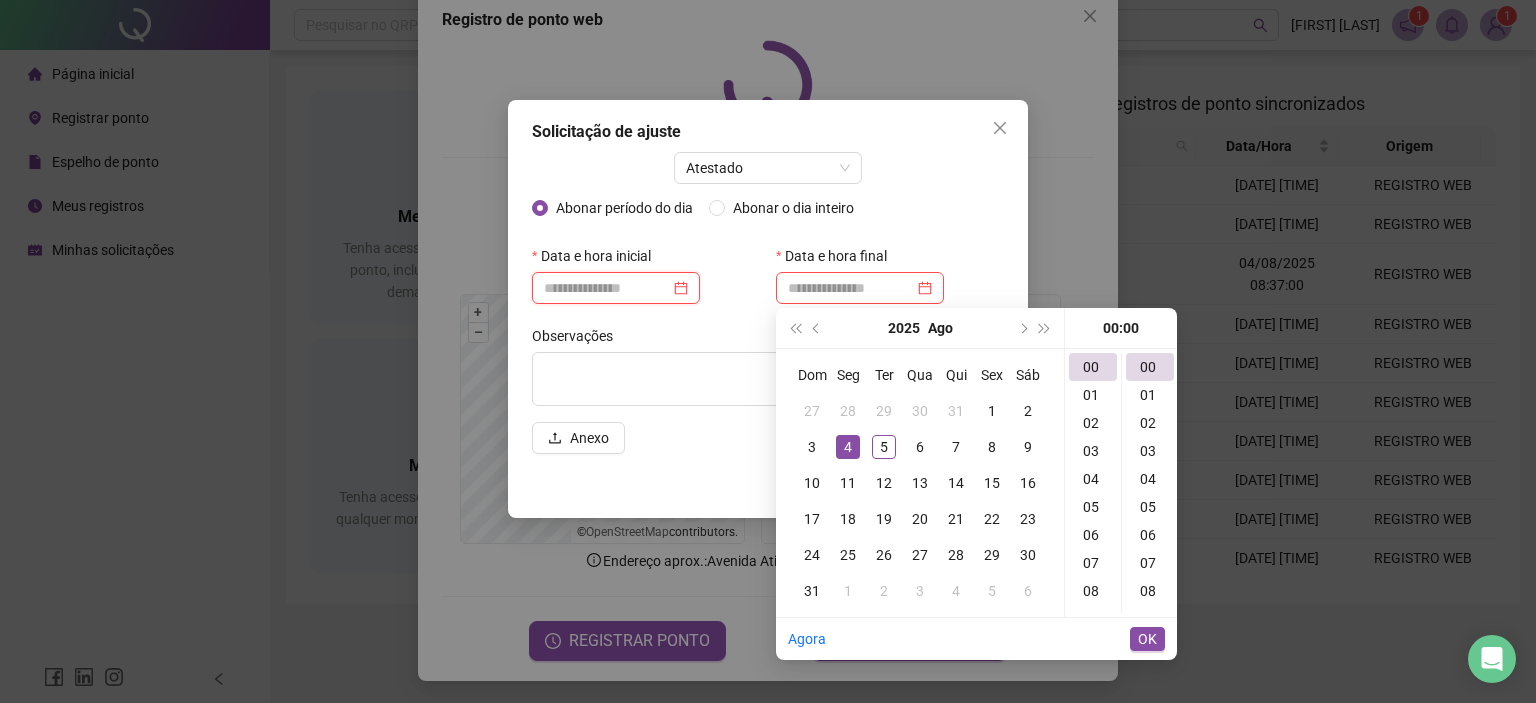 click at bounding box center (607, 288) 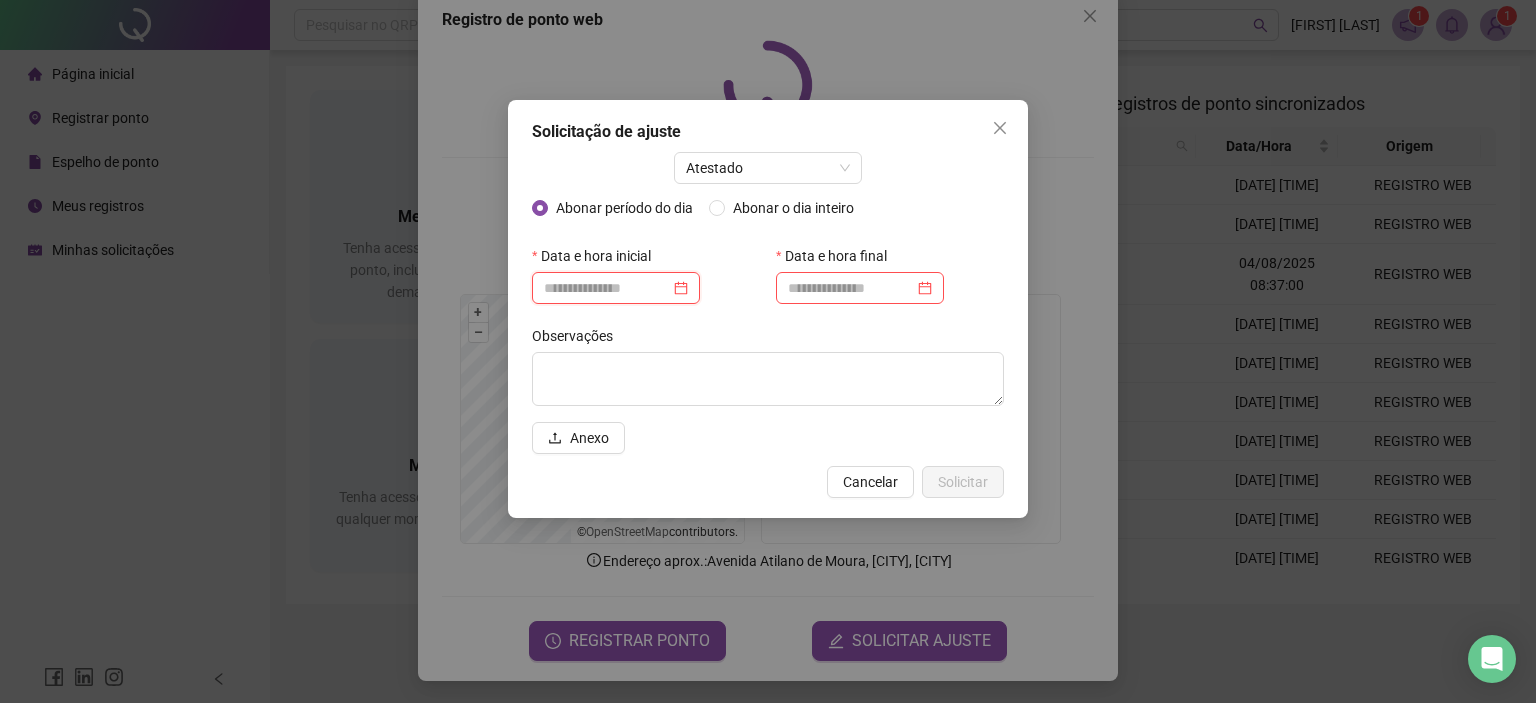 scroll, scrollTop: 16, scrollLeft: 0, axis: vertical 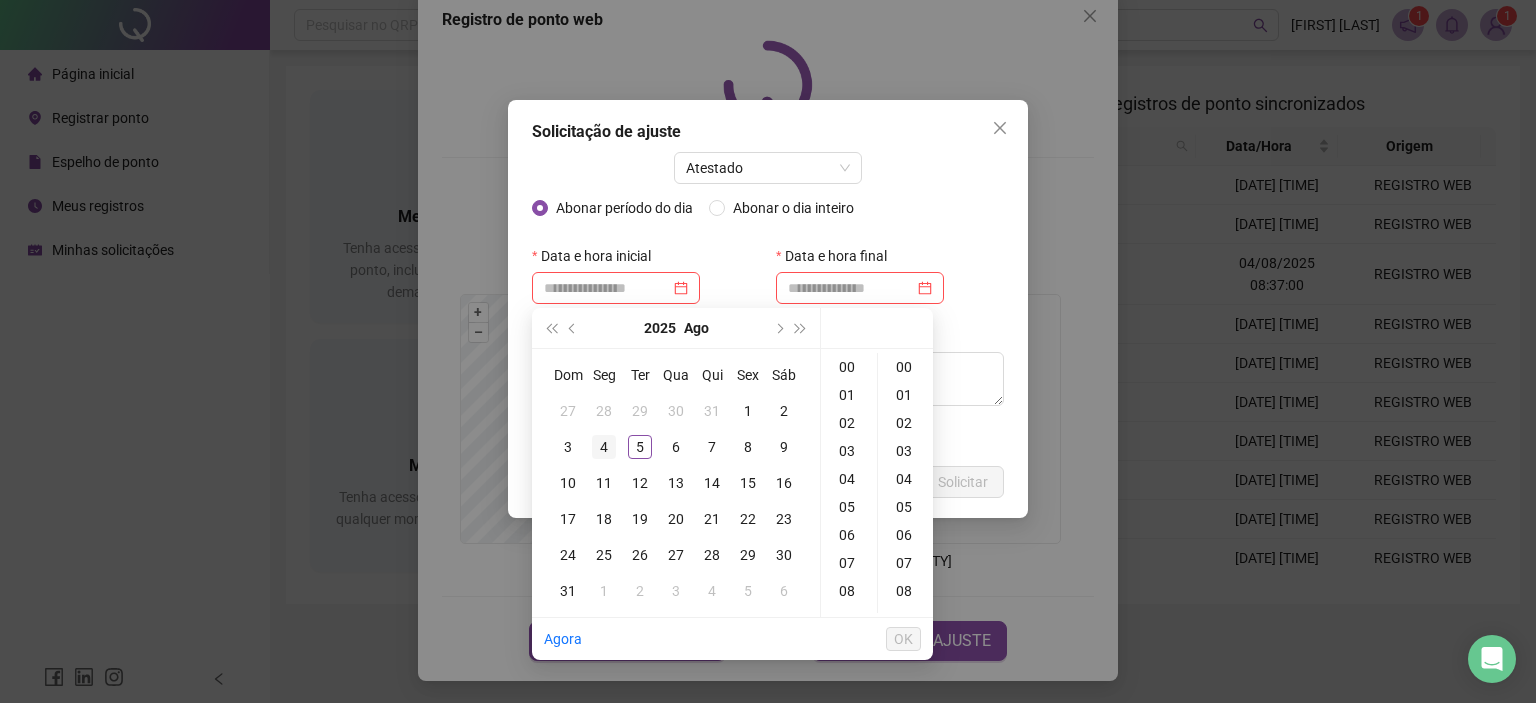 click on "4" at bounding box center [604, 447] 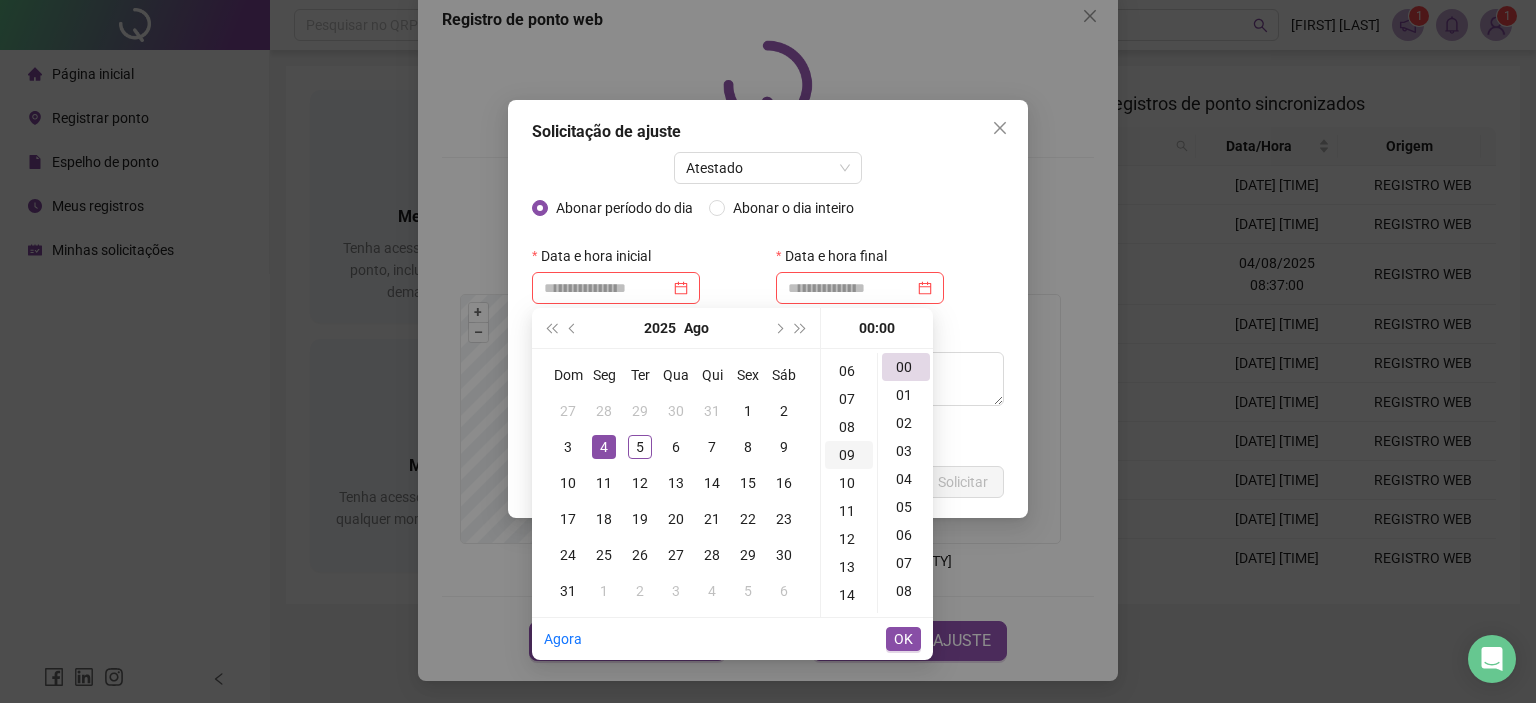scroll, scrollTop: 300, scrollLeft: 0, axis: vertical 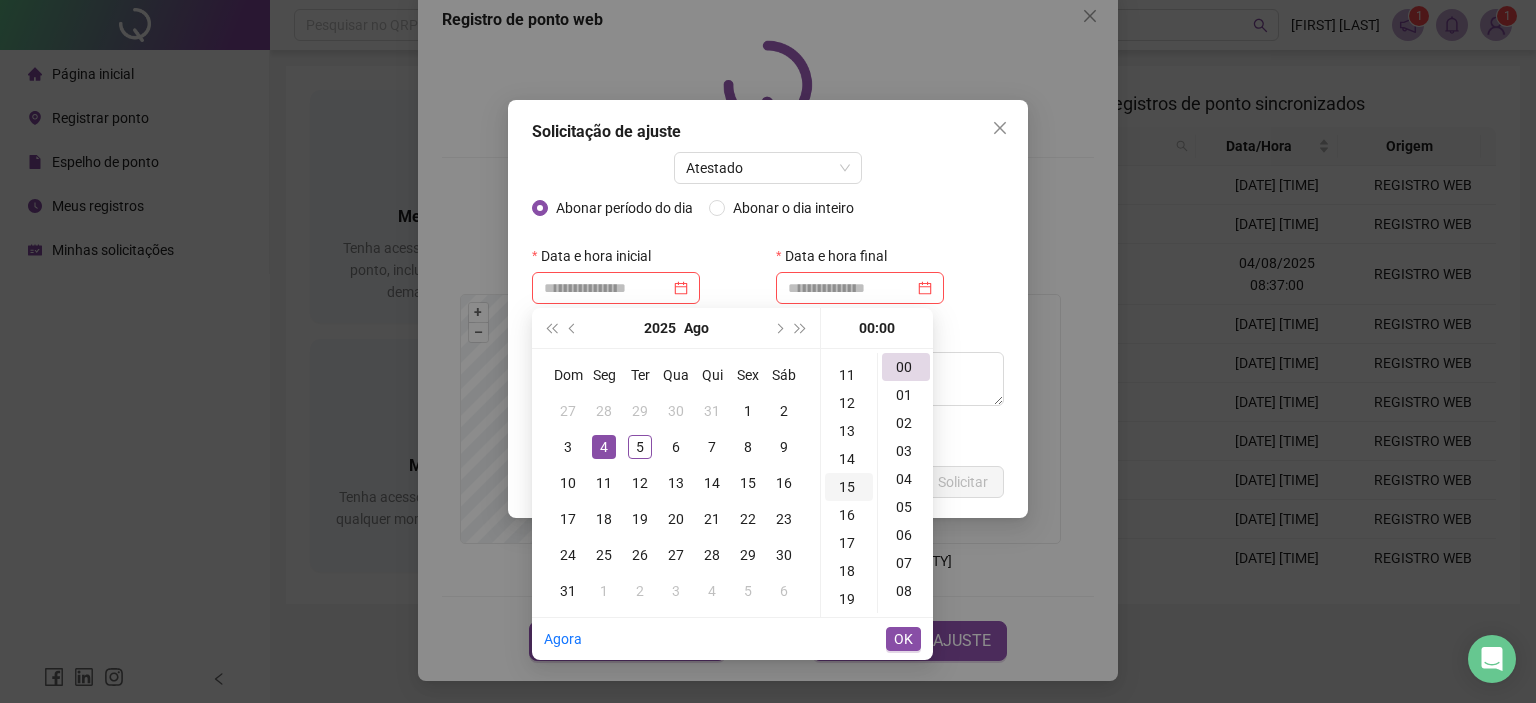 click on "15" at bounding box center [849, 487] 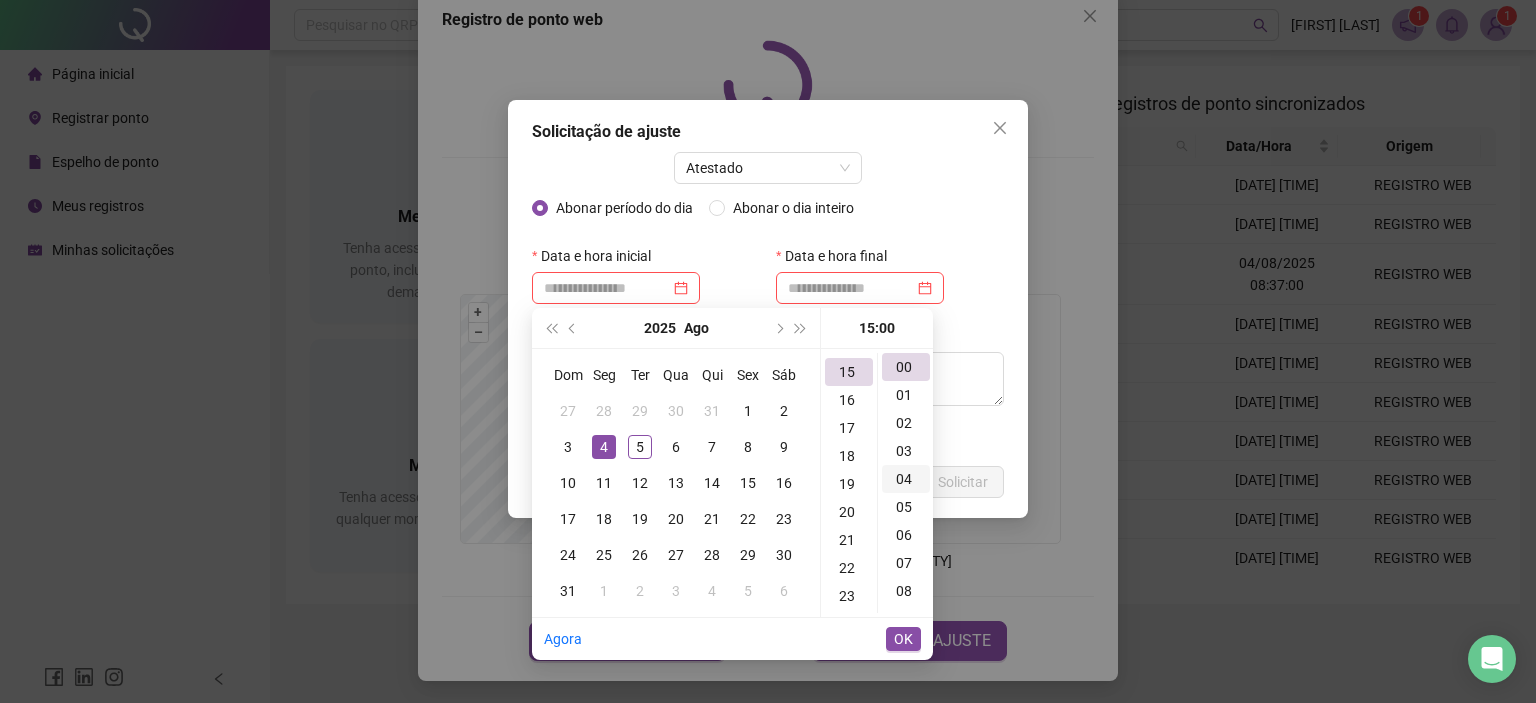 scroll, scrollTop: 420, scrollLeft: 0, axis: vertical 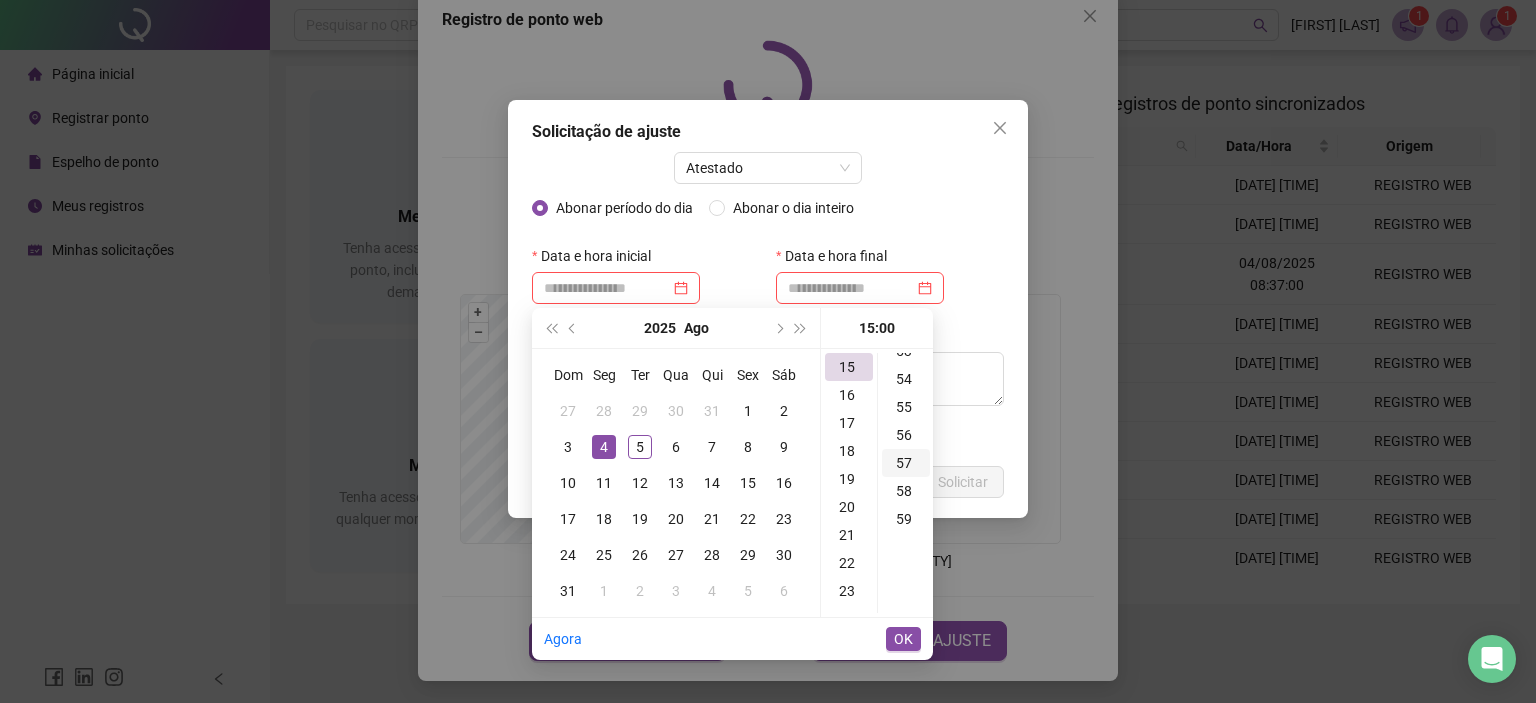 click on "57" at bounding box center [906, 463] 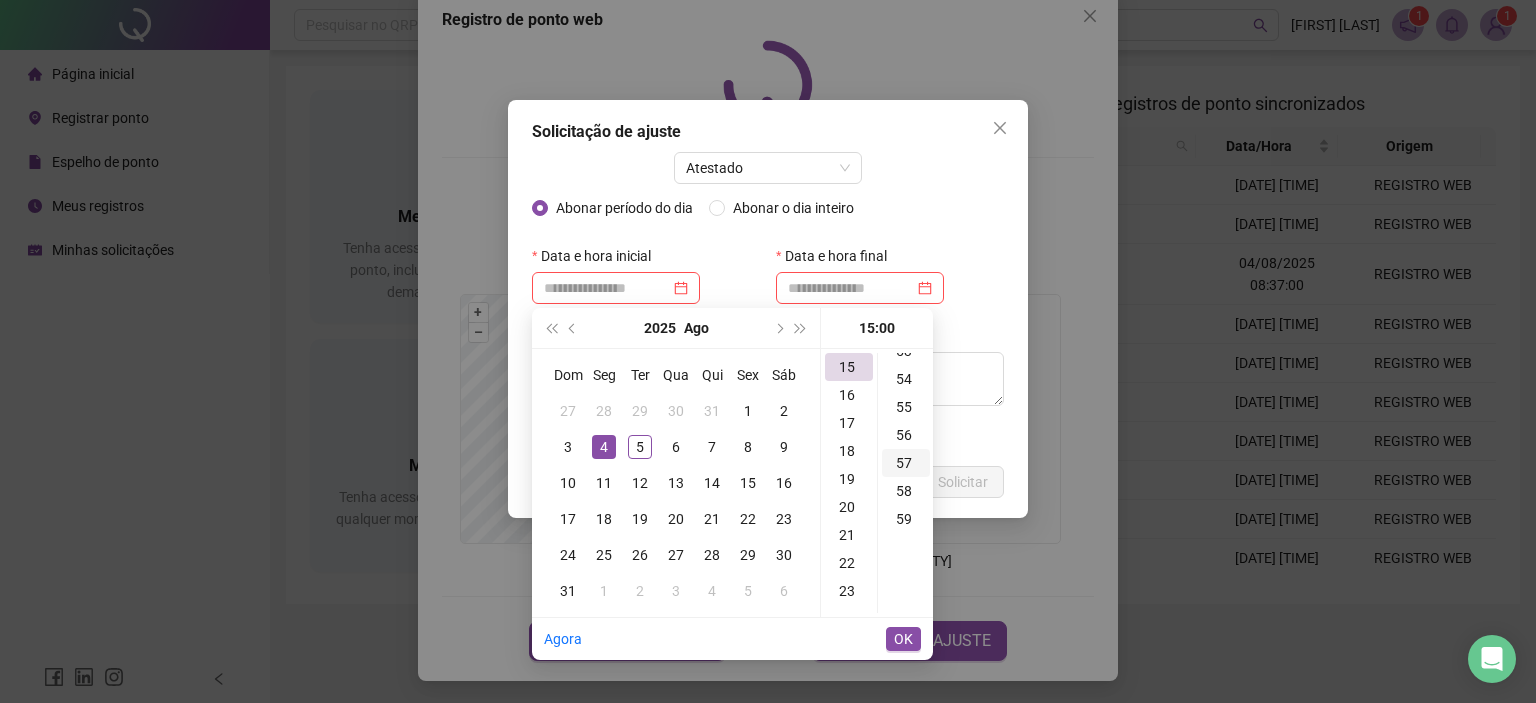 type on "**********" 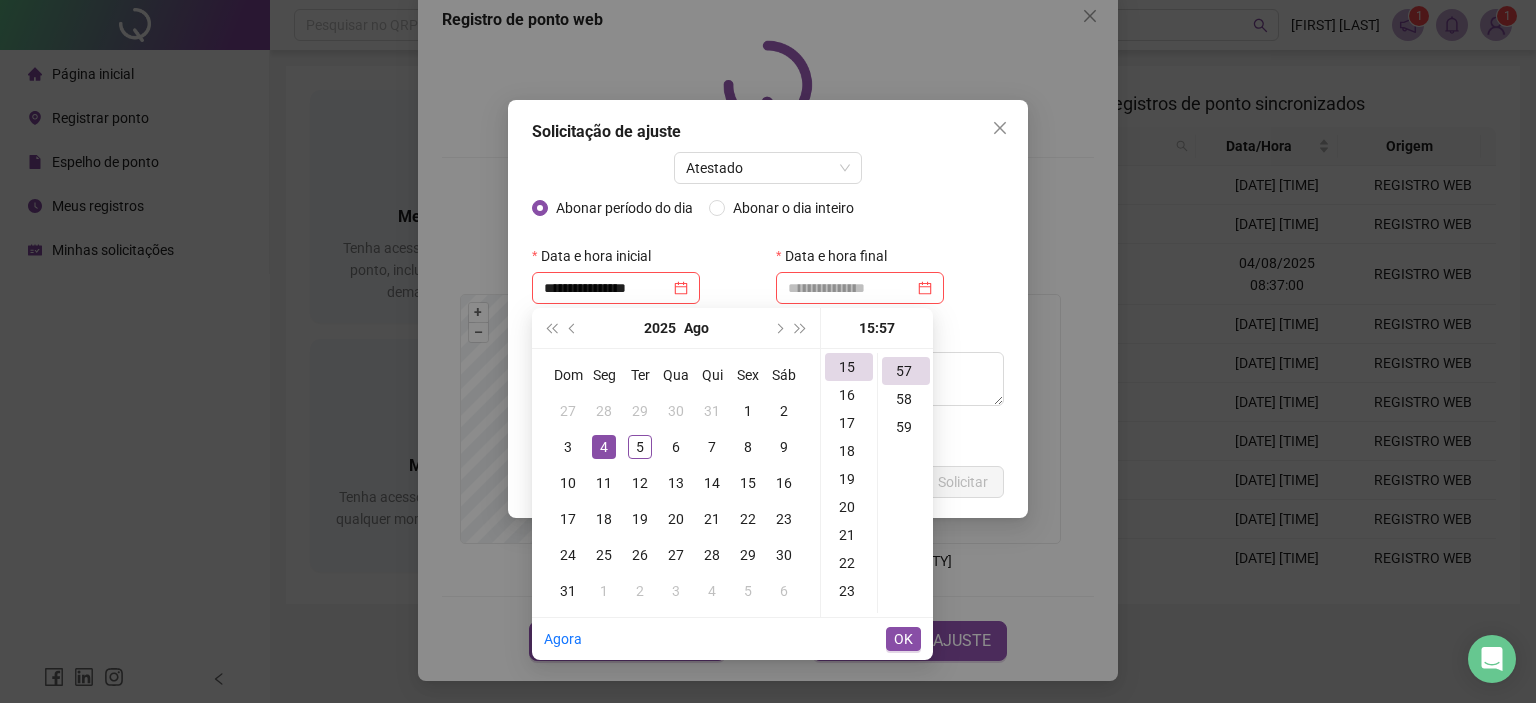 scroll, scrollTop: 1596, scrollLeft: 0, axis: vertical 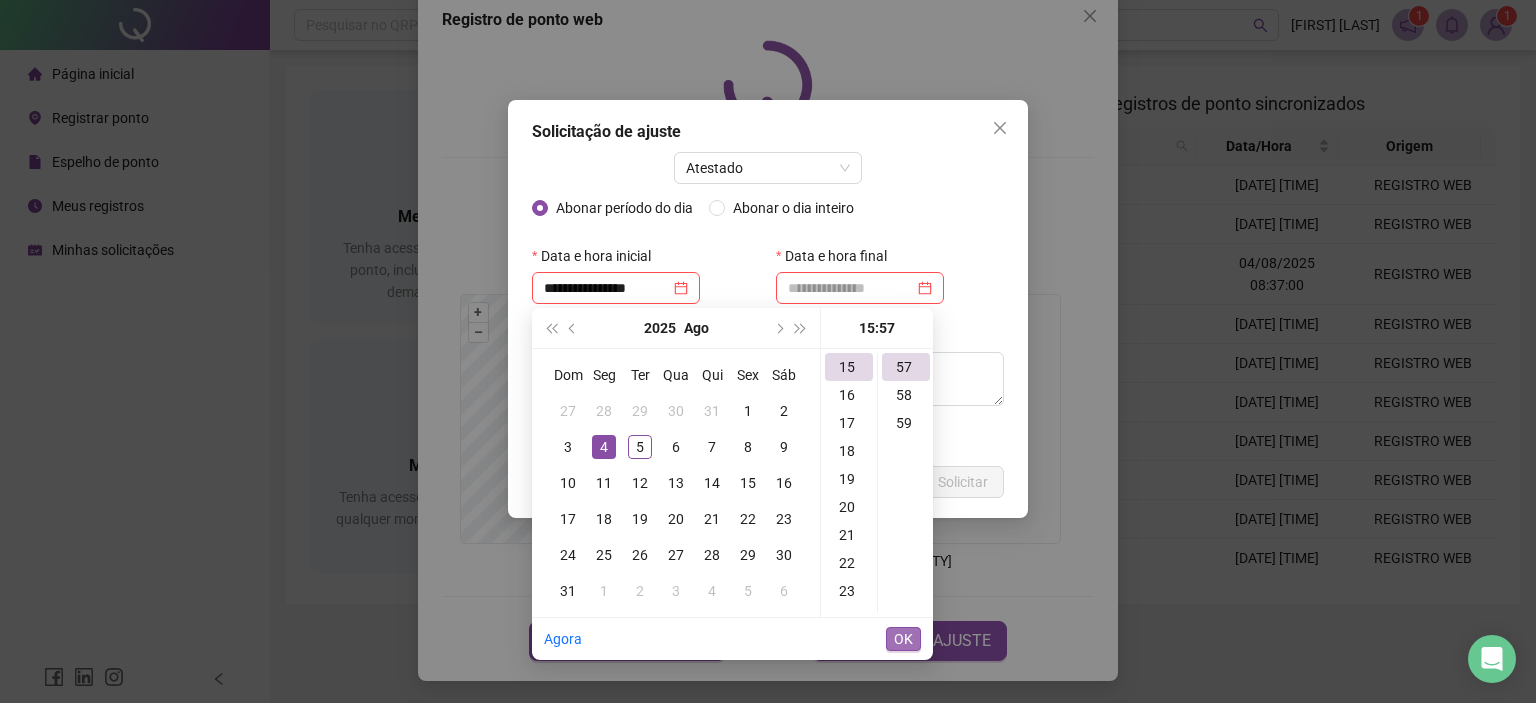 click on "OK" at bounding box center [903, 639] 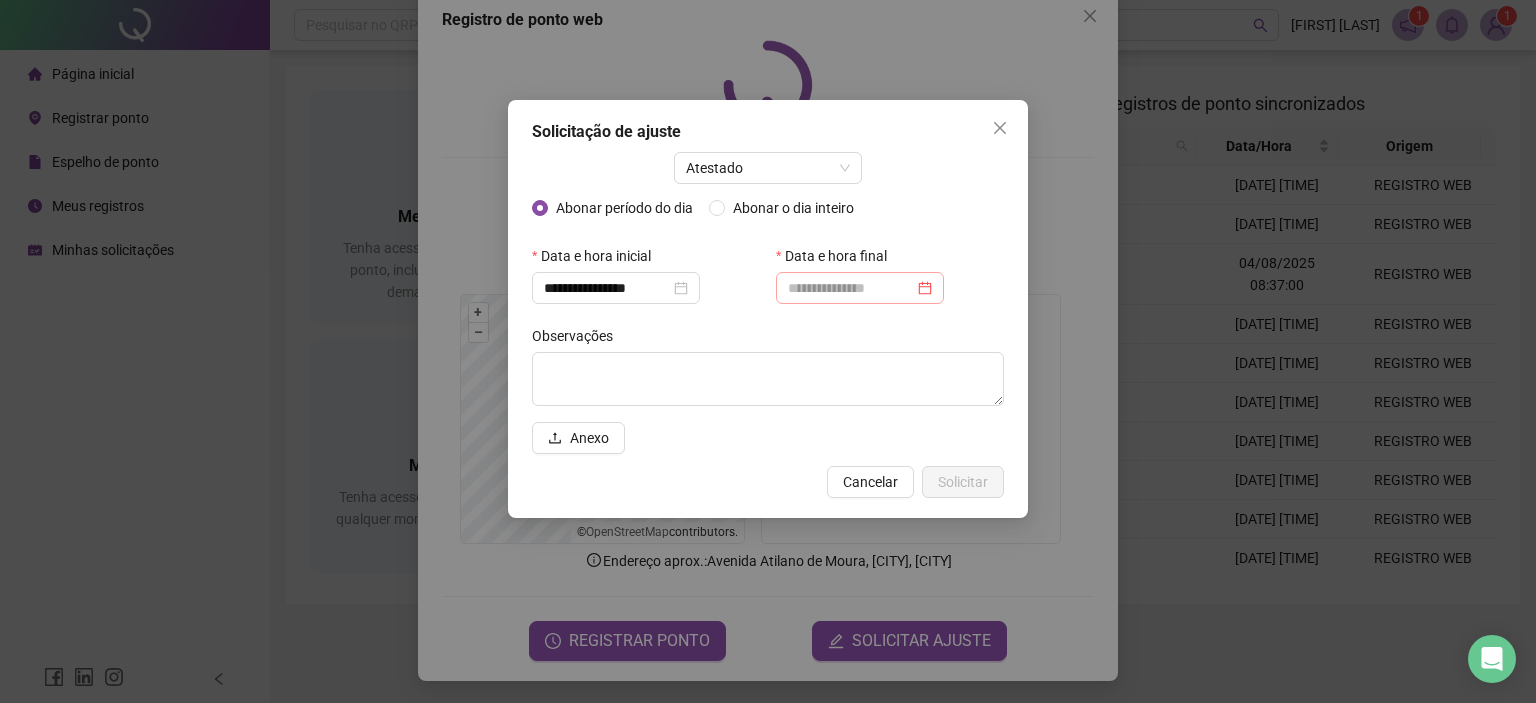 click at bounding box center (860, 288) 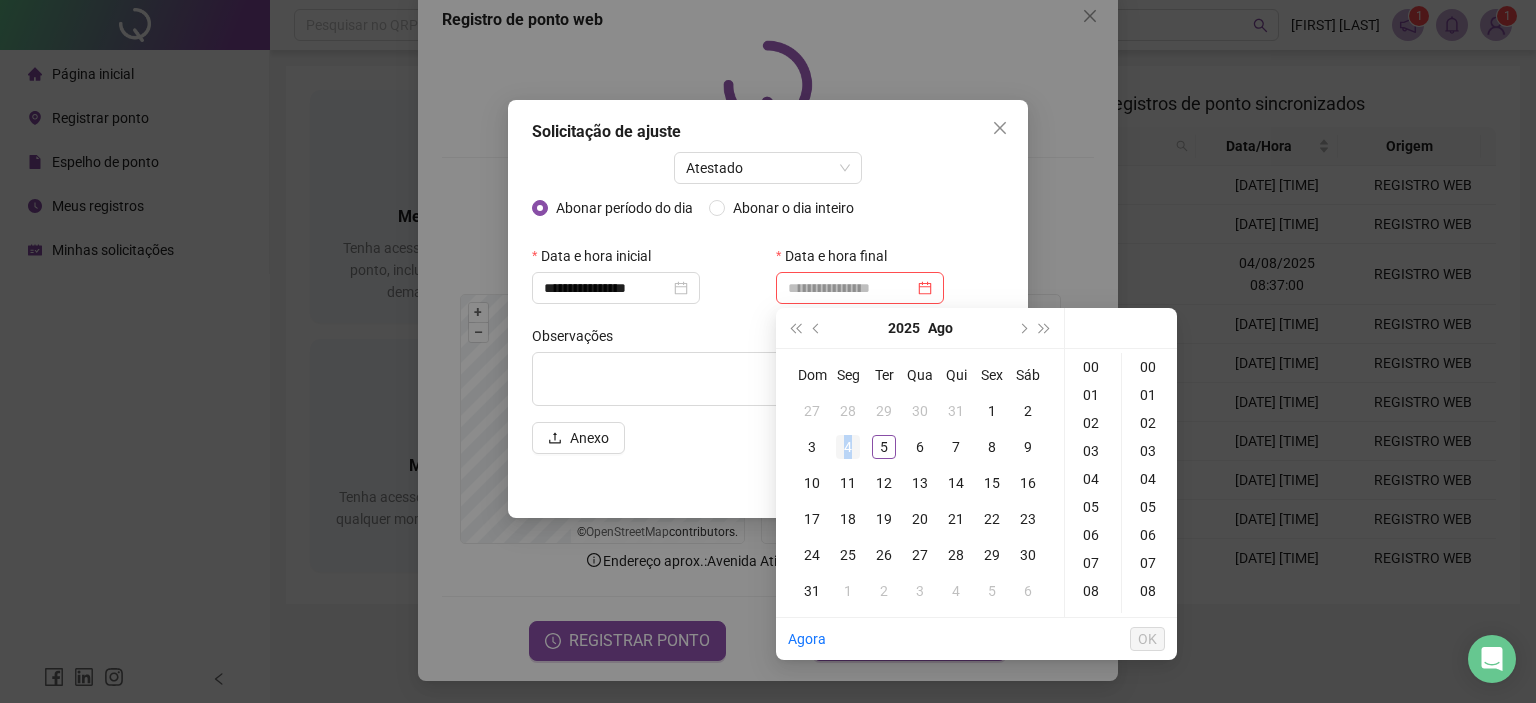 click on "4" at bounding box center [848, 447] 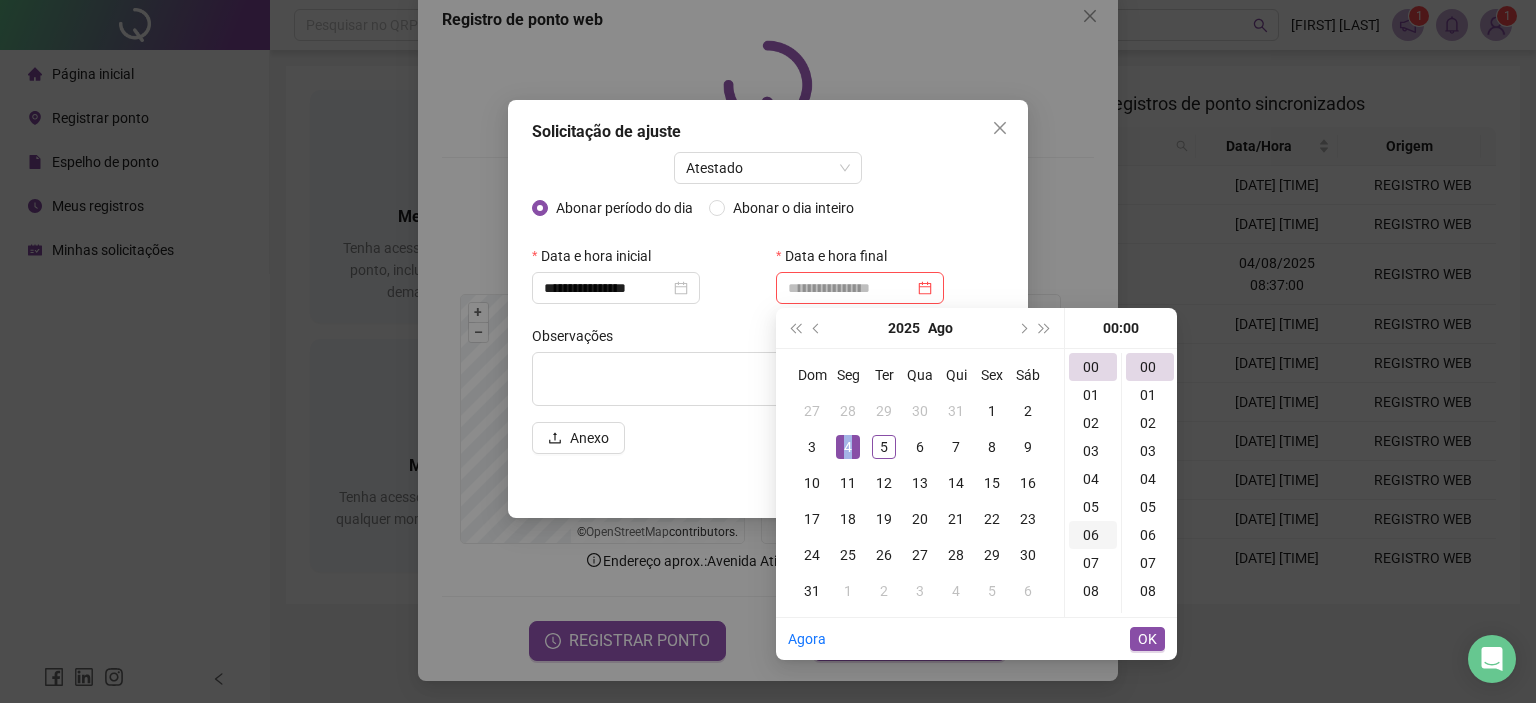 scroll, scrollTop: 300, scrollLeft: 0, axis: vertical 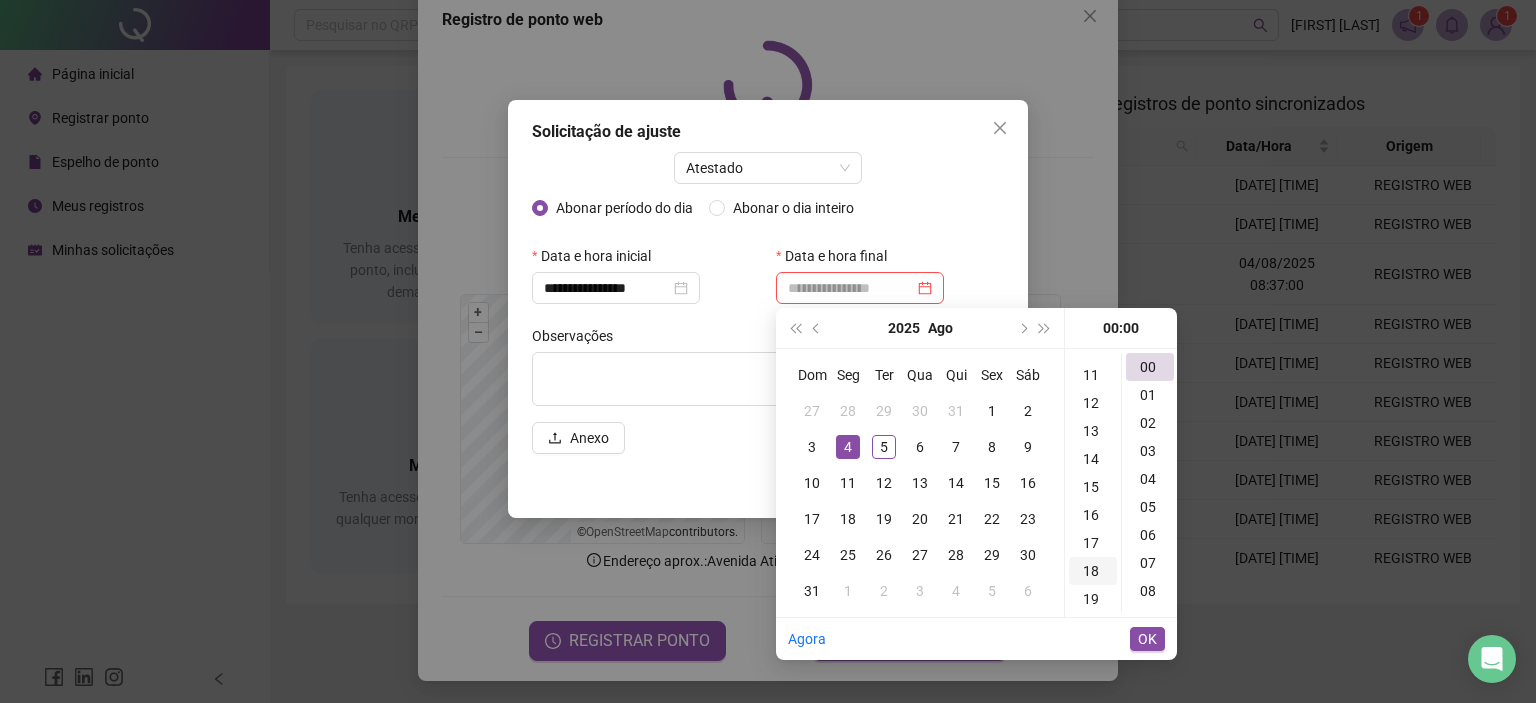 click on "18" at bounding box center (1093, 571) 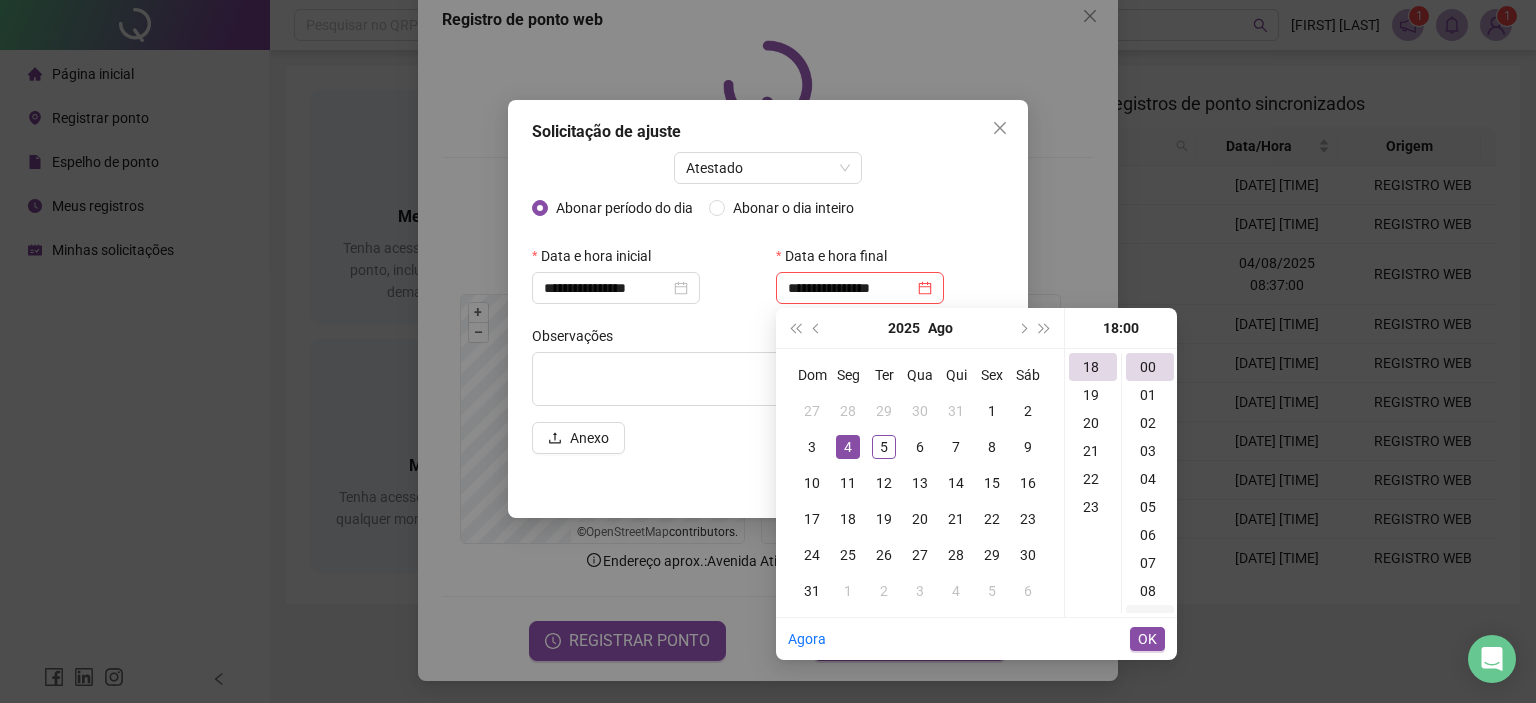 scroll, scrollTop: 504, scrollLeft: 0, axis: vertical 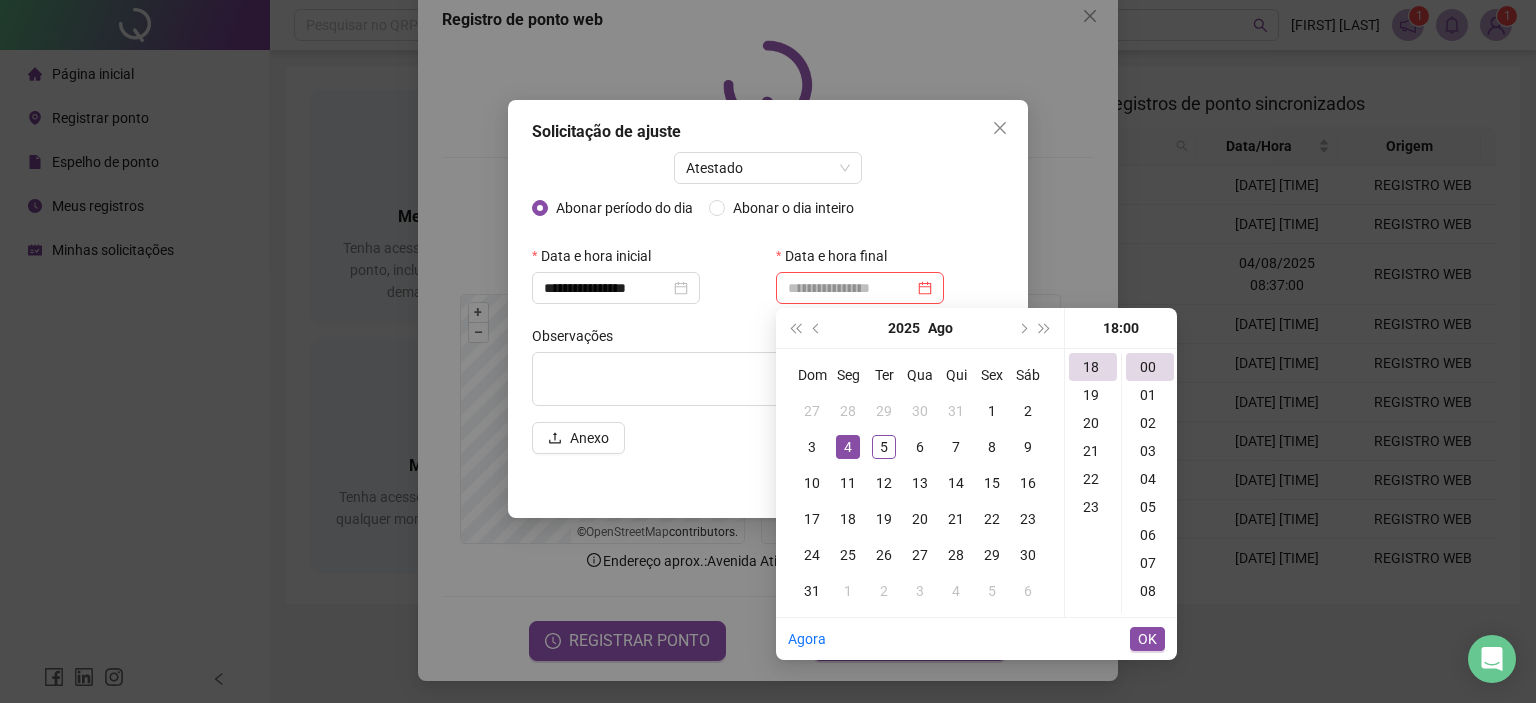 type on "**********" 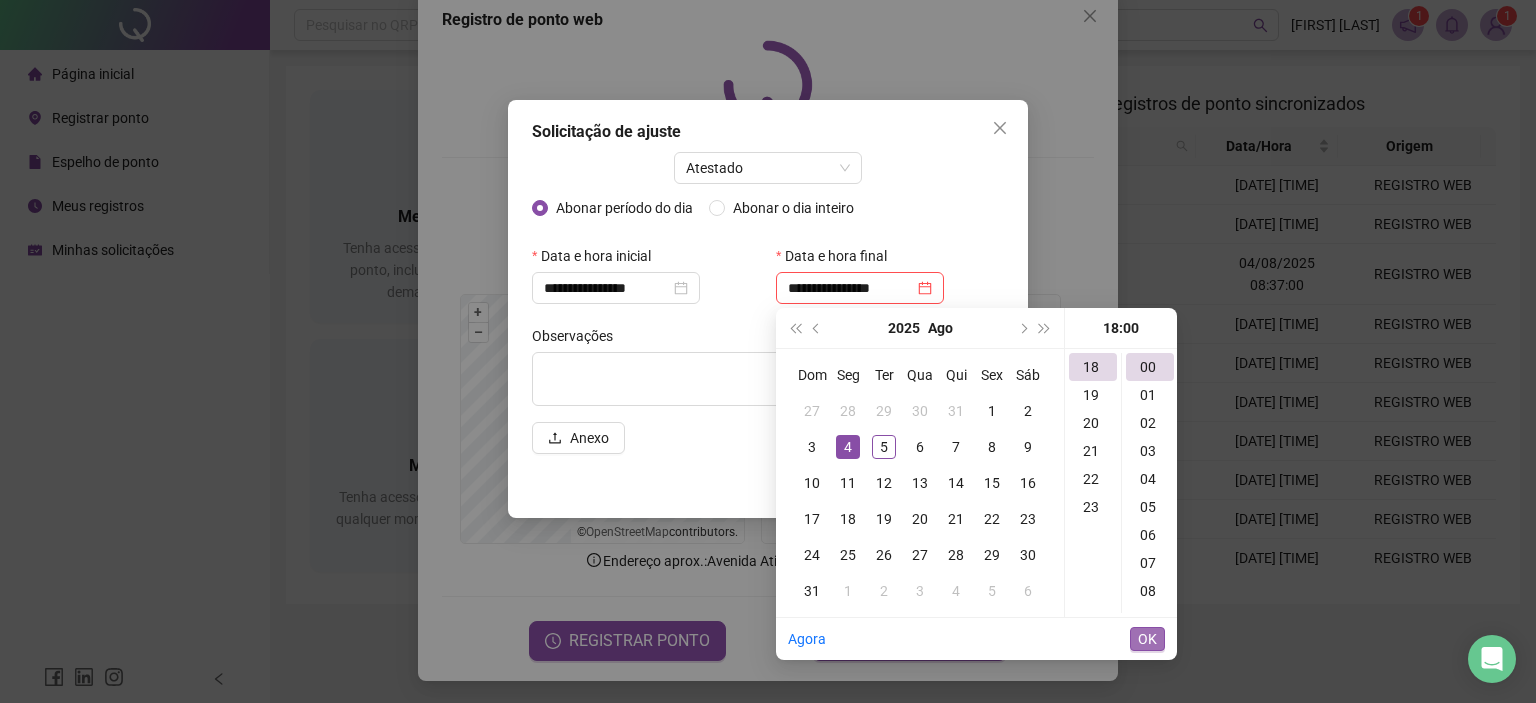 click on "OK" at bounding box center (1147, 639) 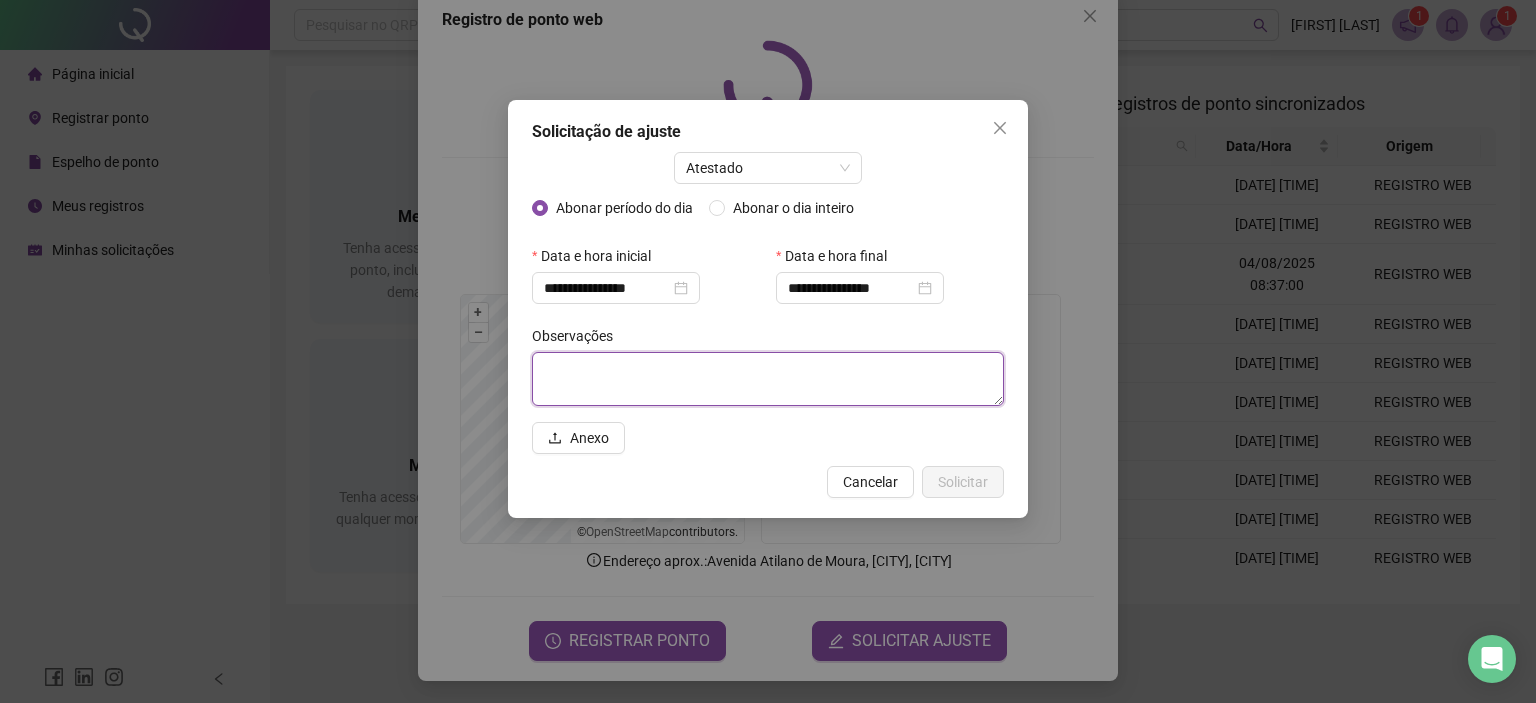 click at bounding box center (768, 379) 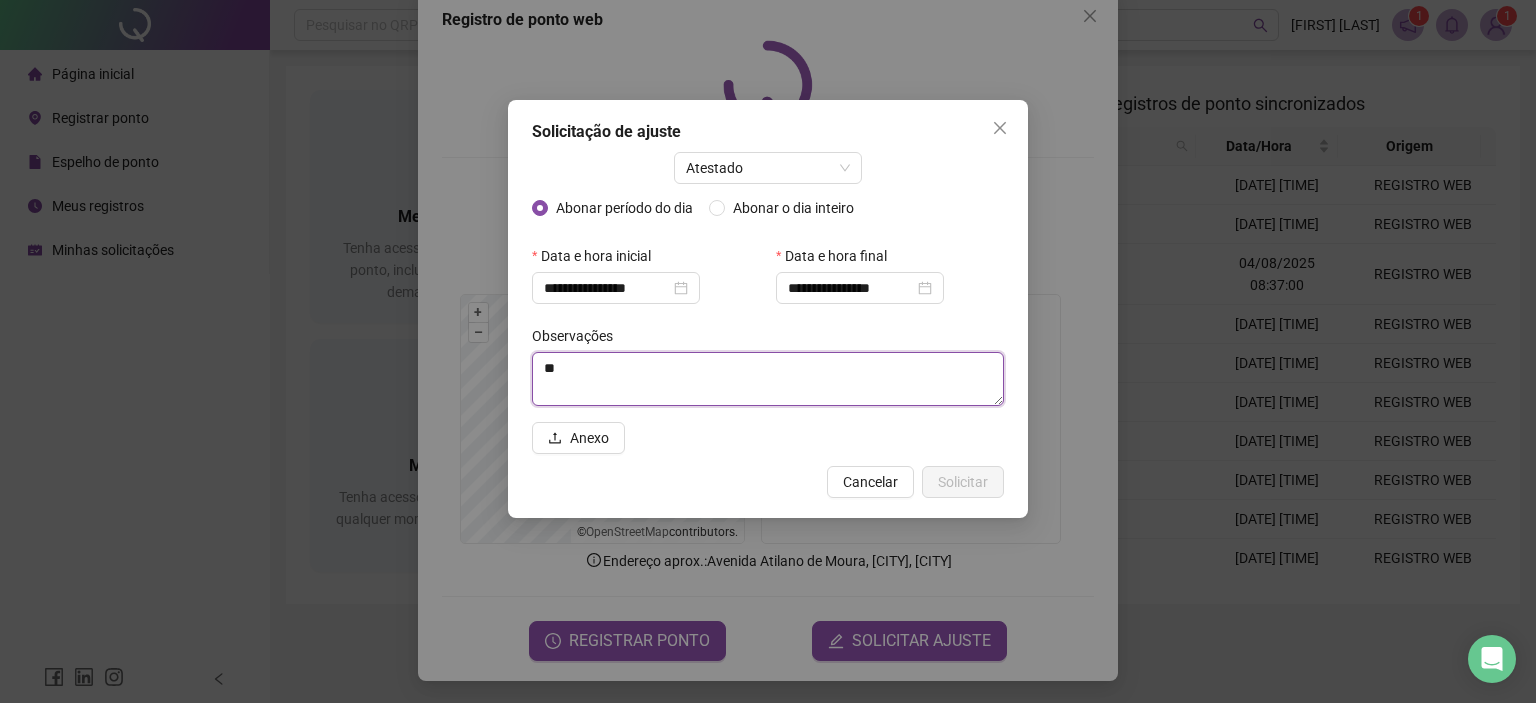 type on "*" 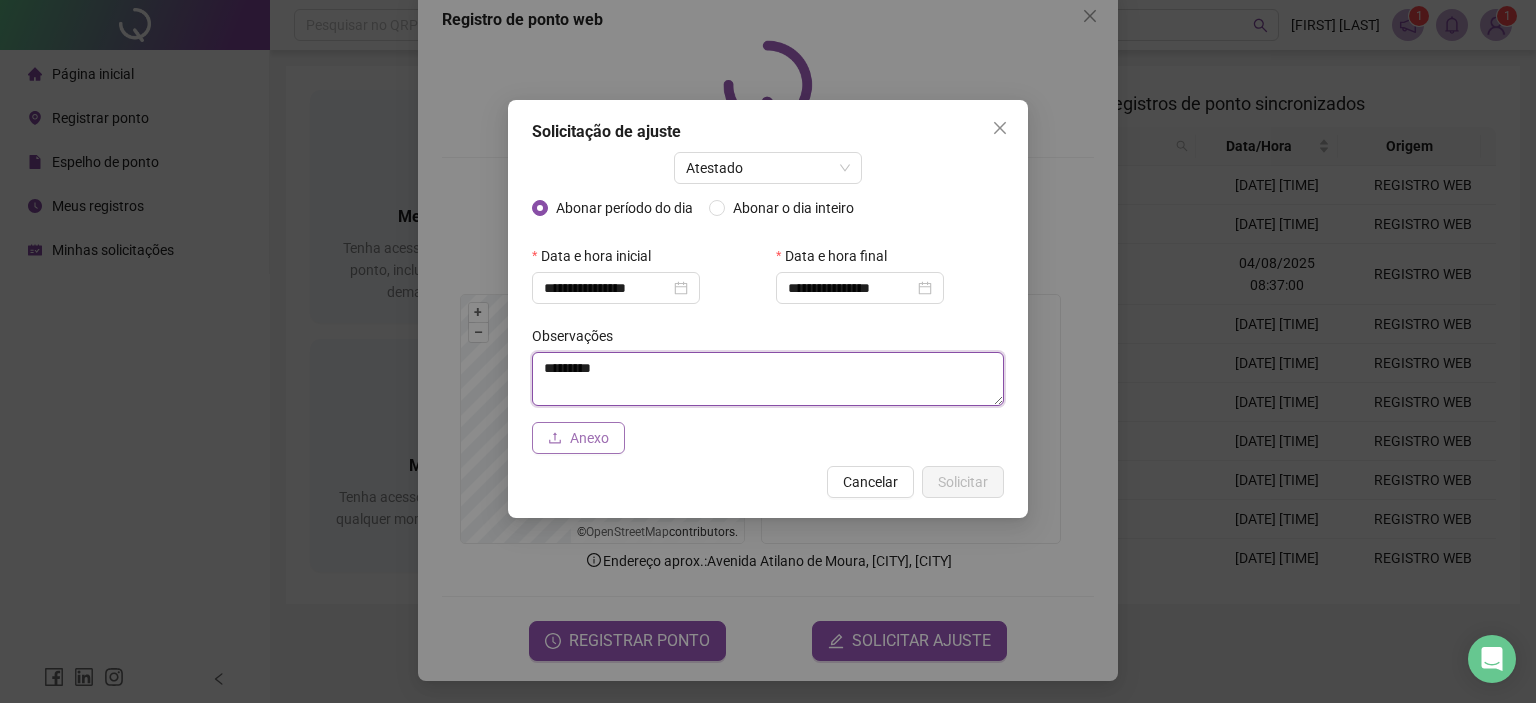 type on "********" 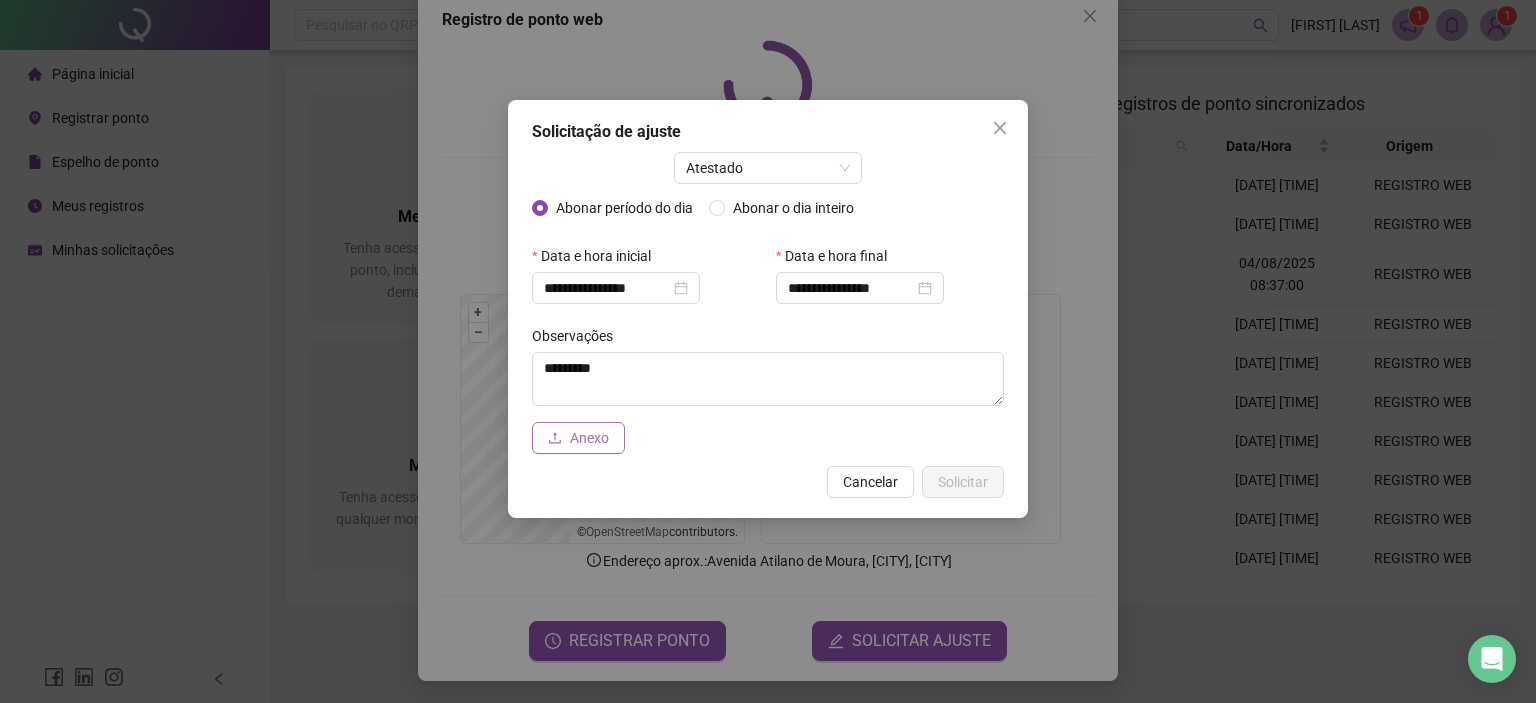 click on "Anexo" at bounding box center (589, 438) 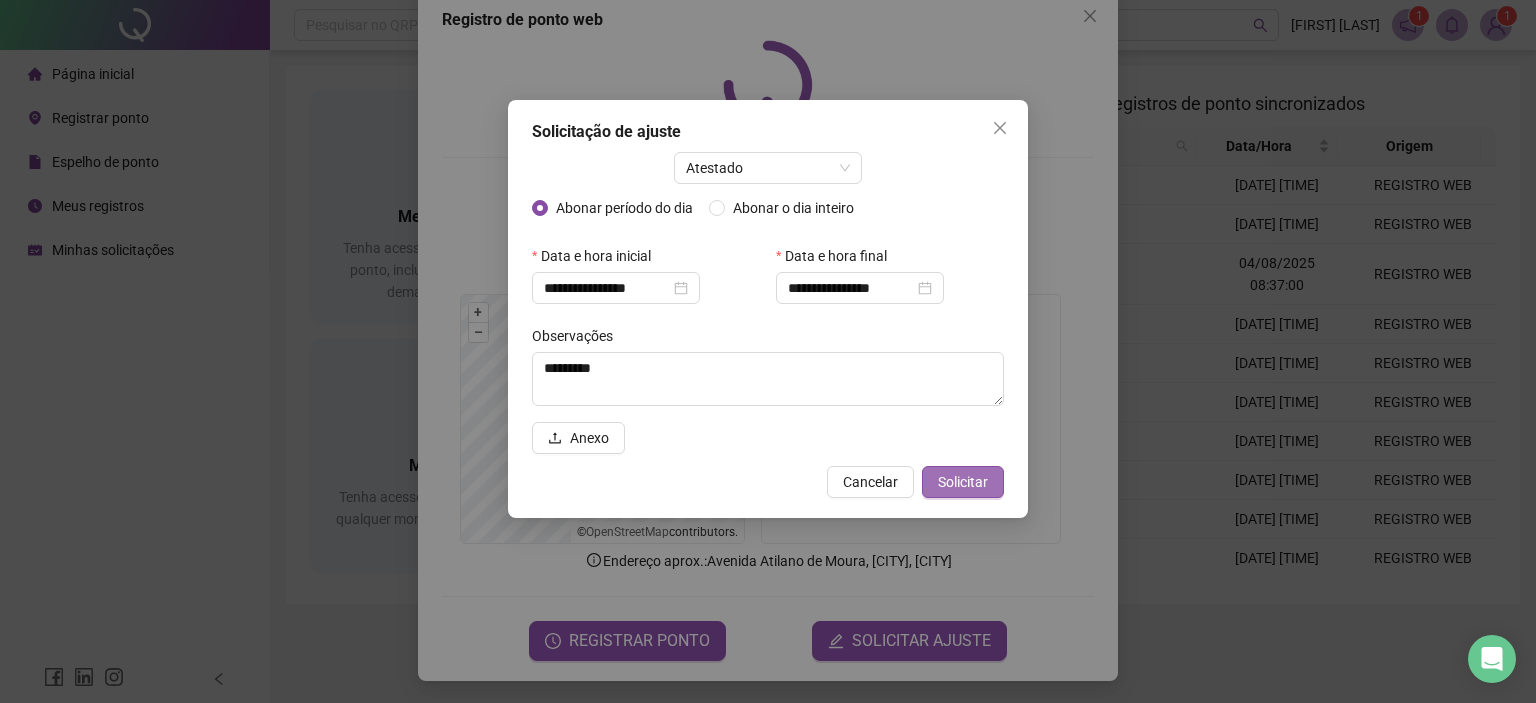 click on "Solicitar" at bounding box center [963, 482] 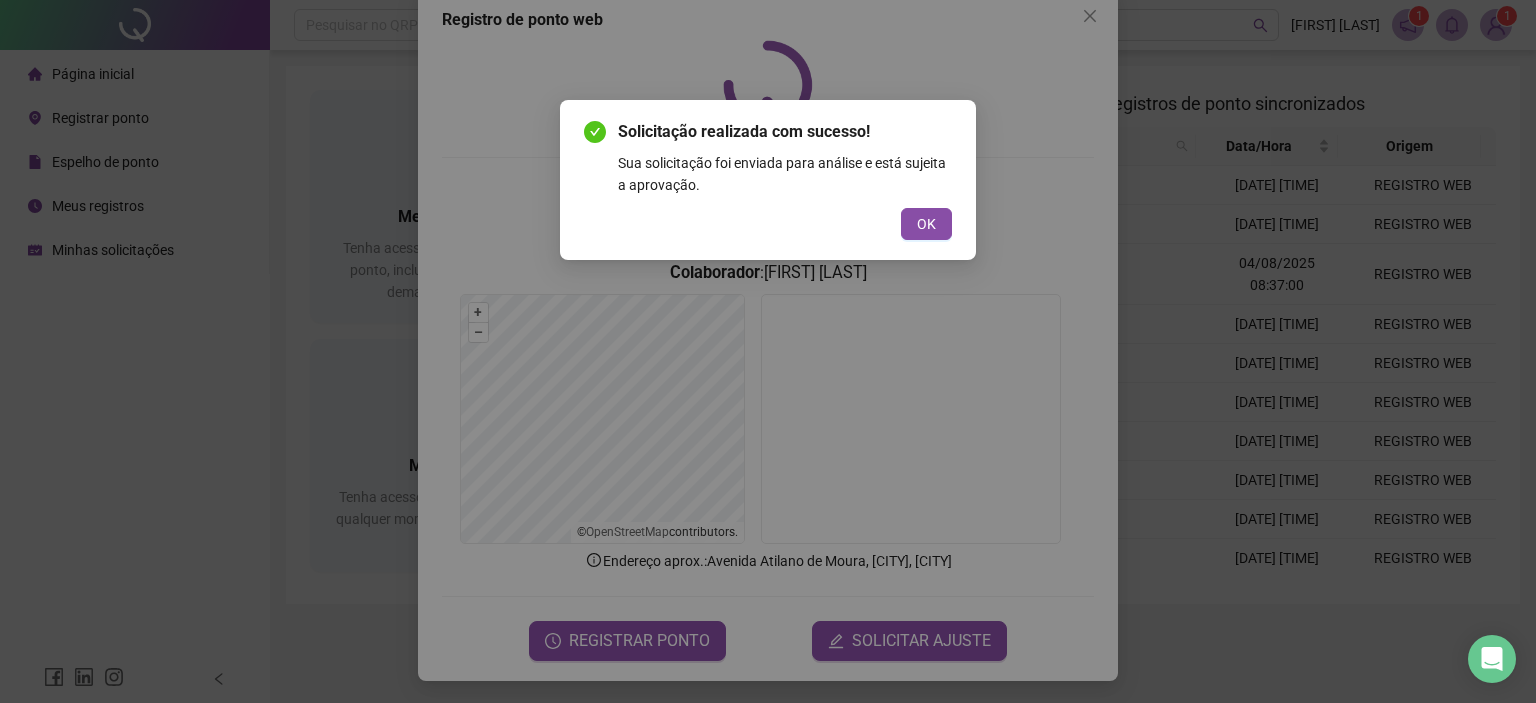 drag, startPoint x: 928, startPoint y: 220, endPoint x: 1087, endPoint y: 180, distance: 163.95427 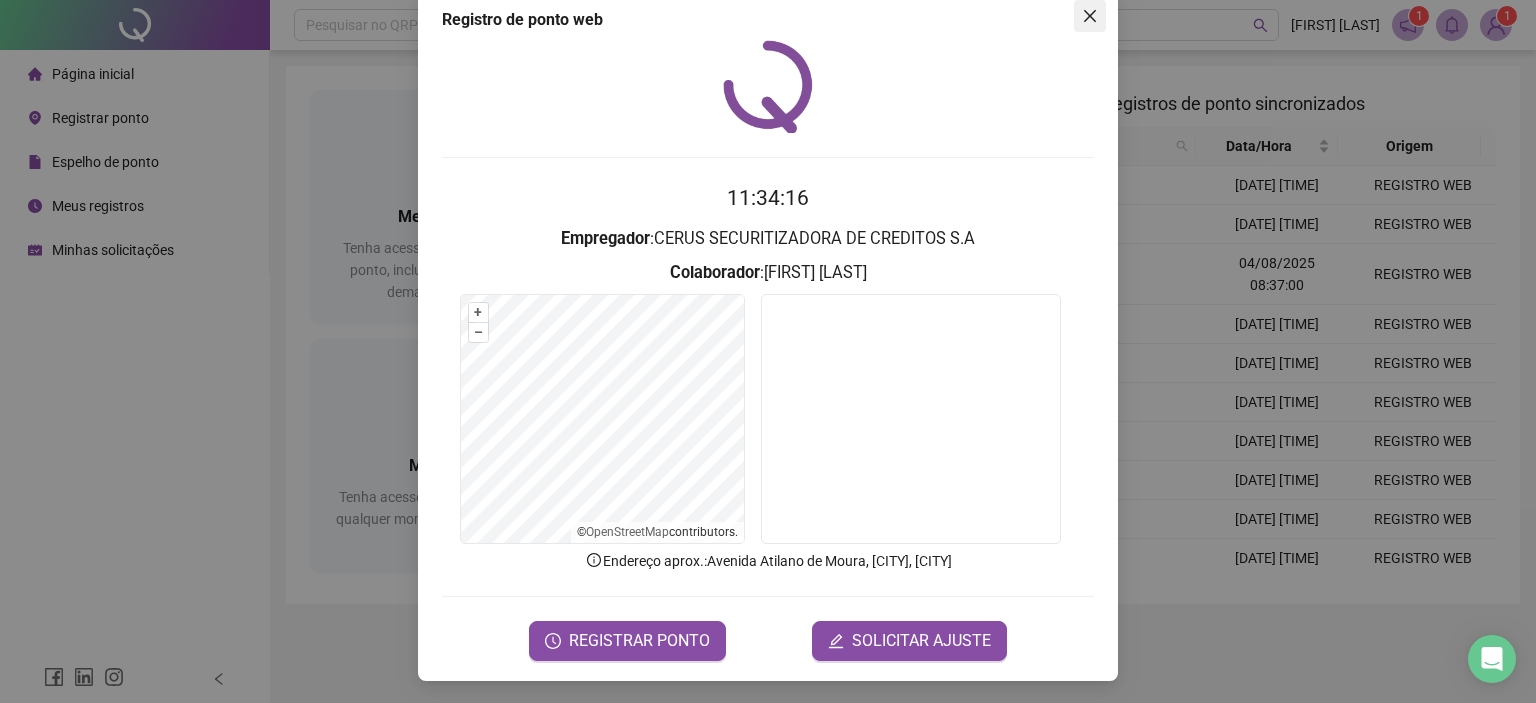click 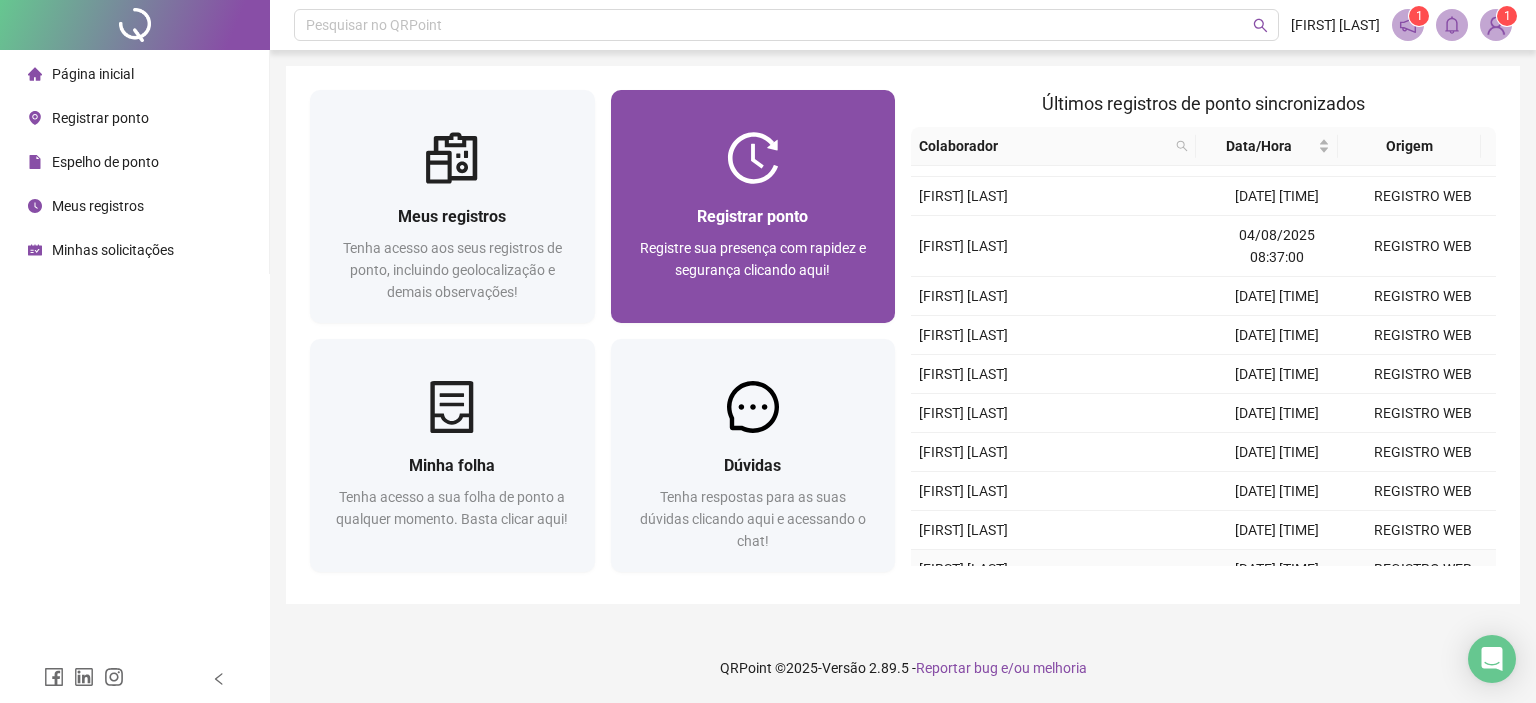 scroll, scrollTop: 0, scrollLeft: 0, axis: both 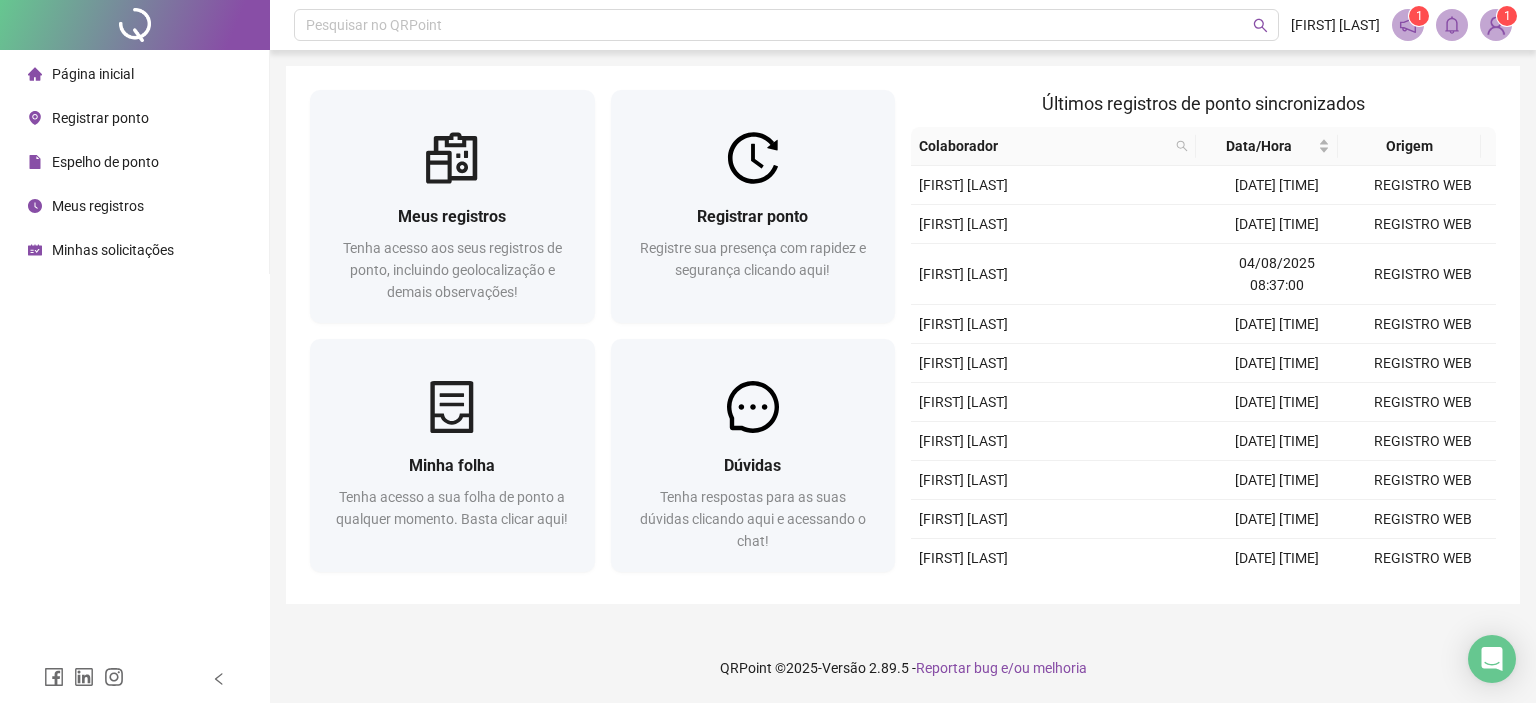 click on "Registrar ponto" at bounding box center (100, 118) 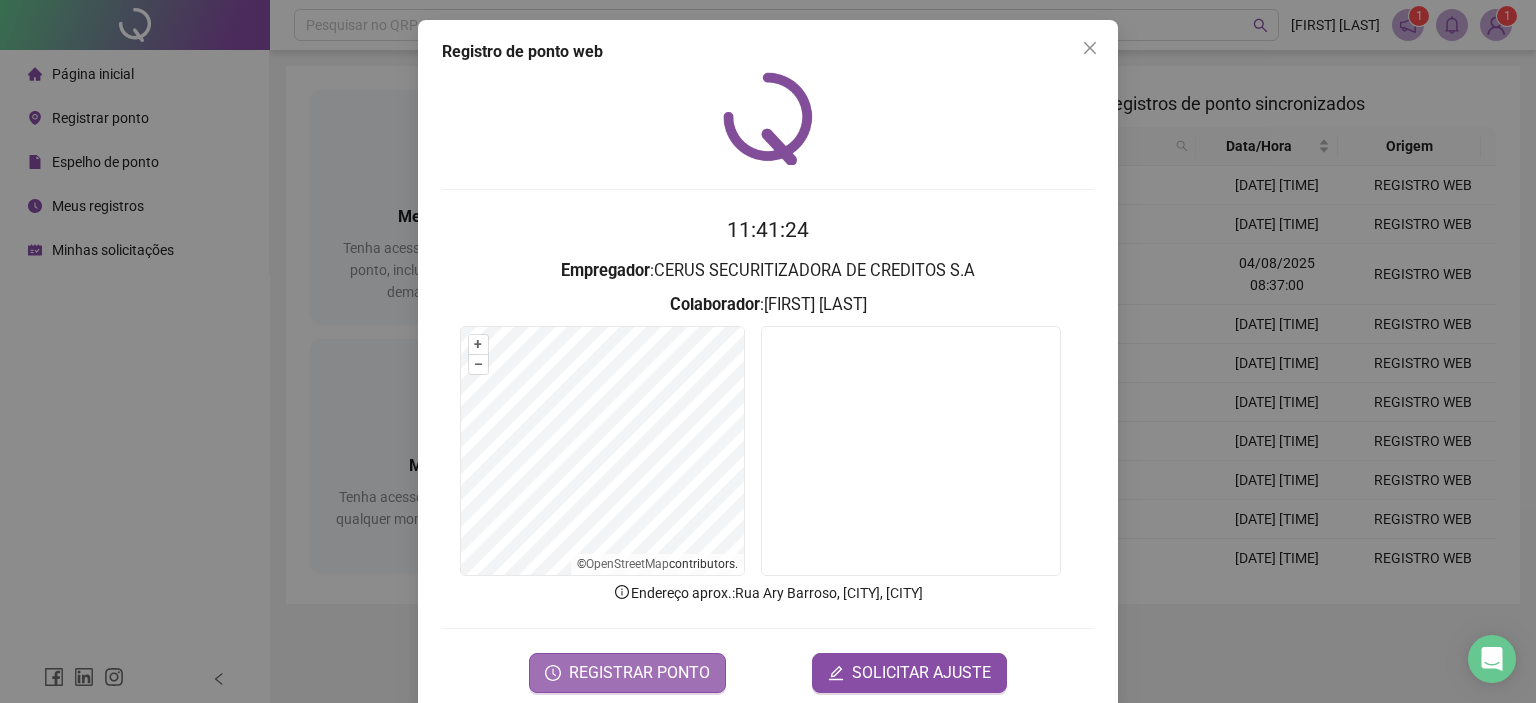 click on "REGISTRAR PONTO" at bounding box center (639, 673) 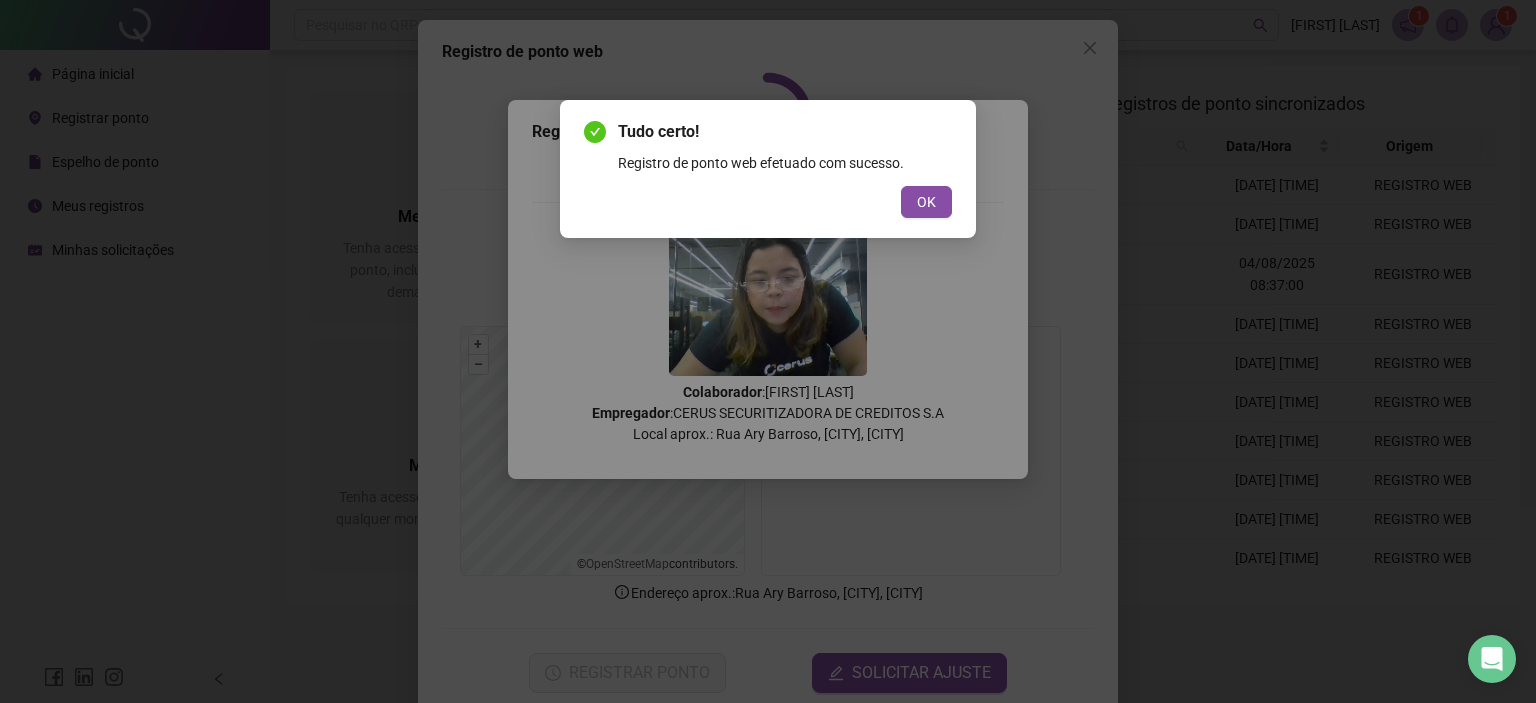 type 